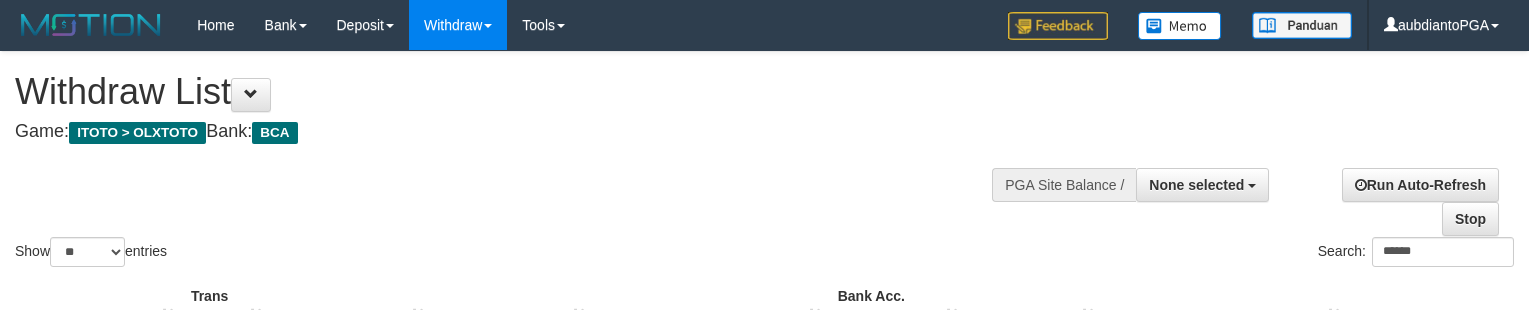 select 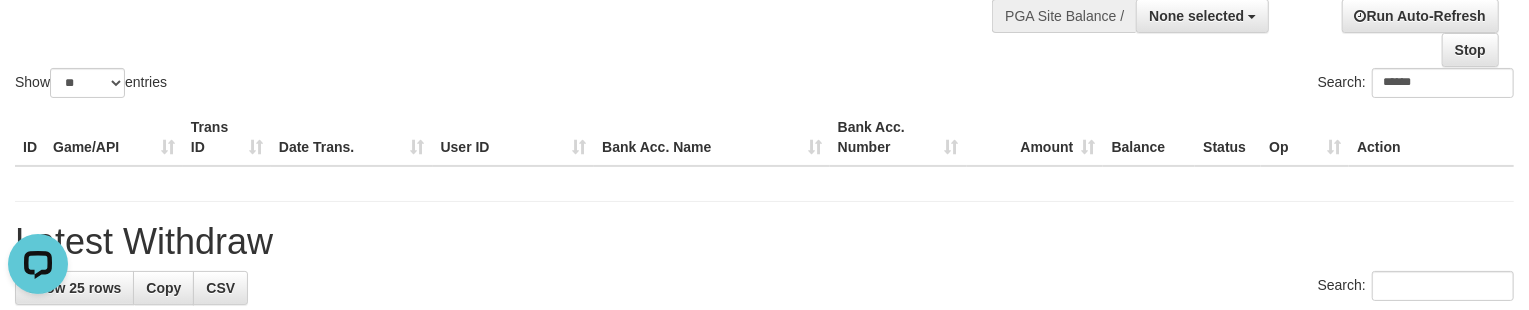 scroll, scrollTop: 0, scrollLeft: 0, axis: both 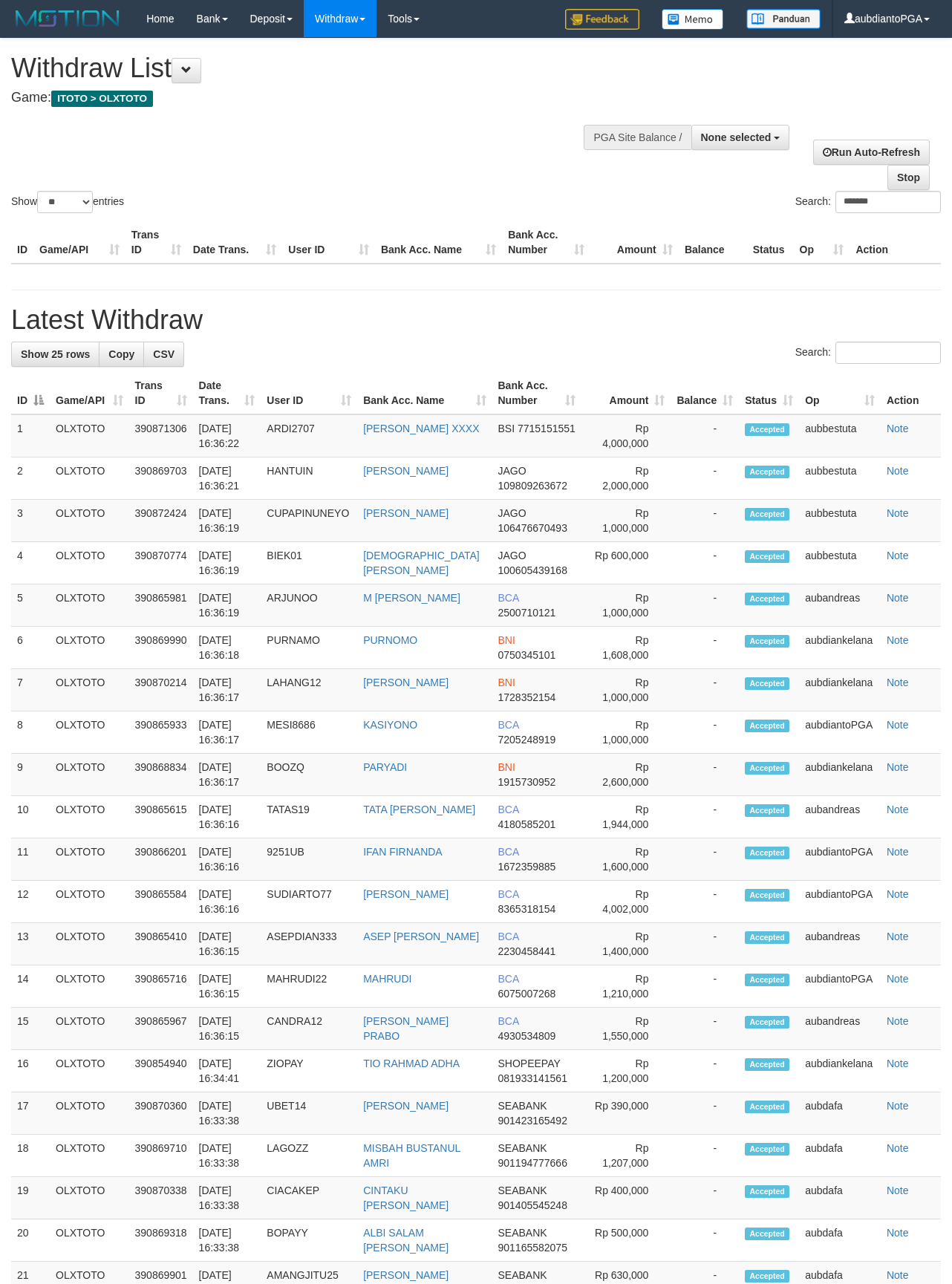 select 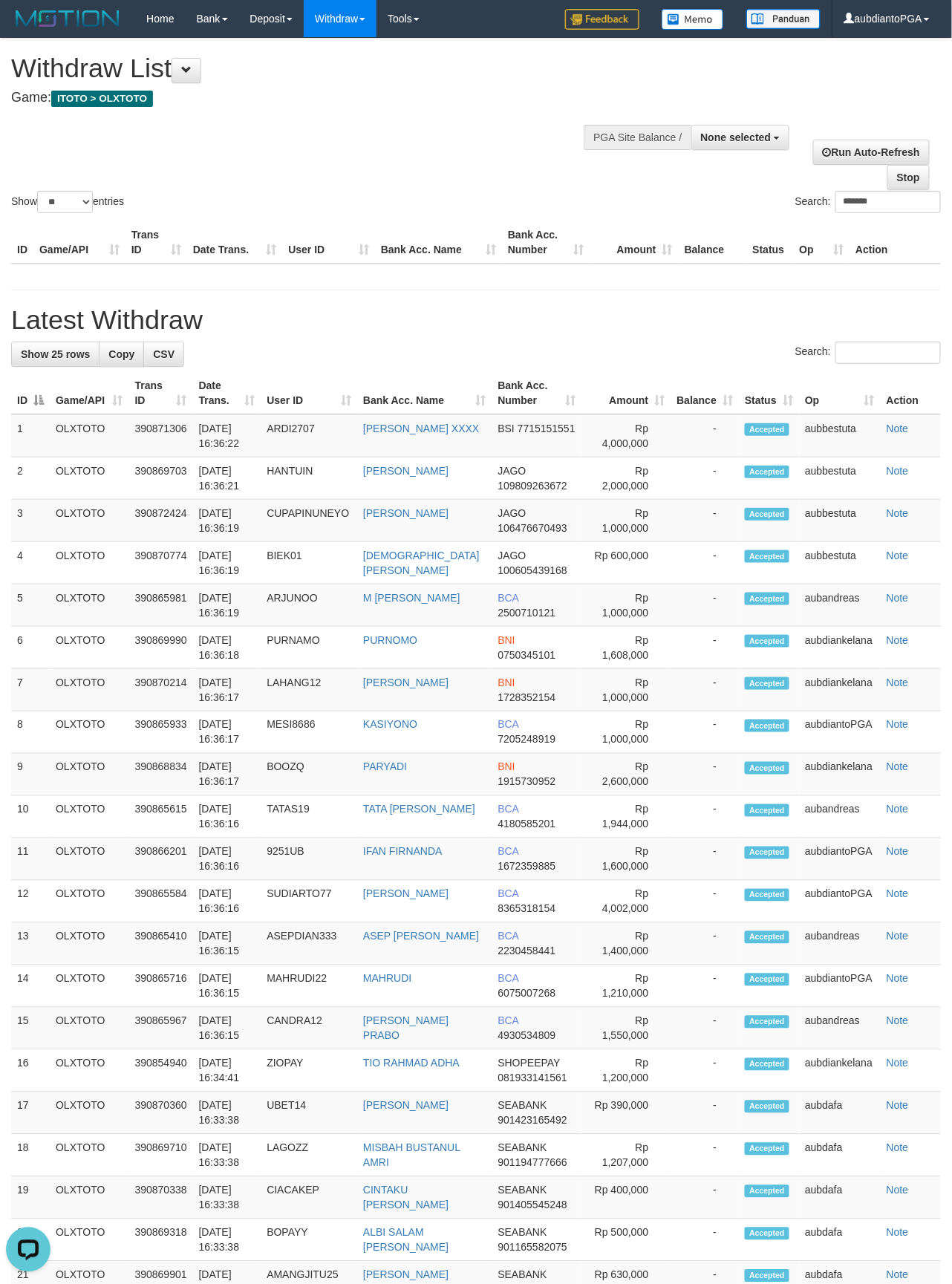 scroll, scrollTop: 0, scrollLeft: 0, axis: both 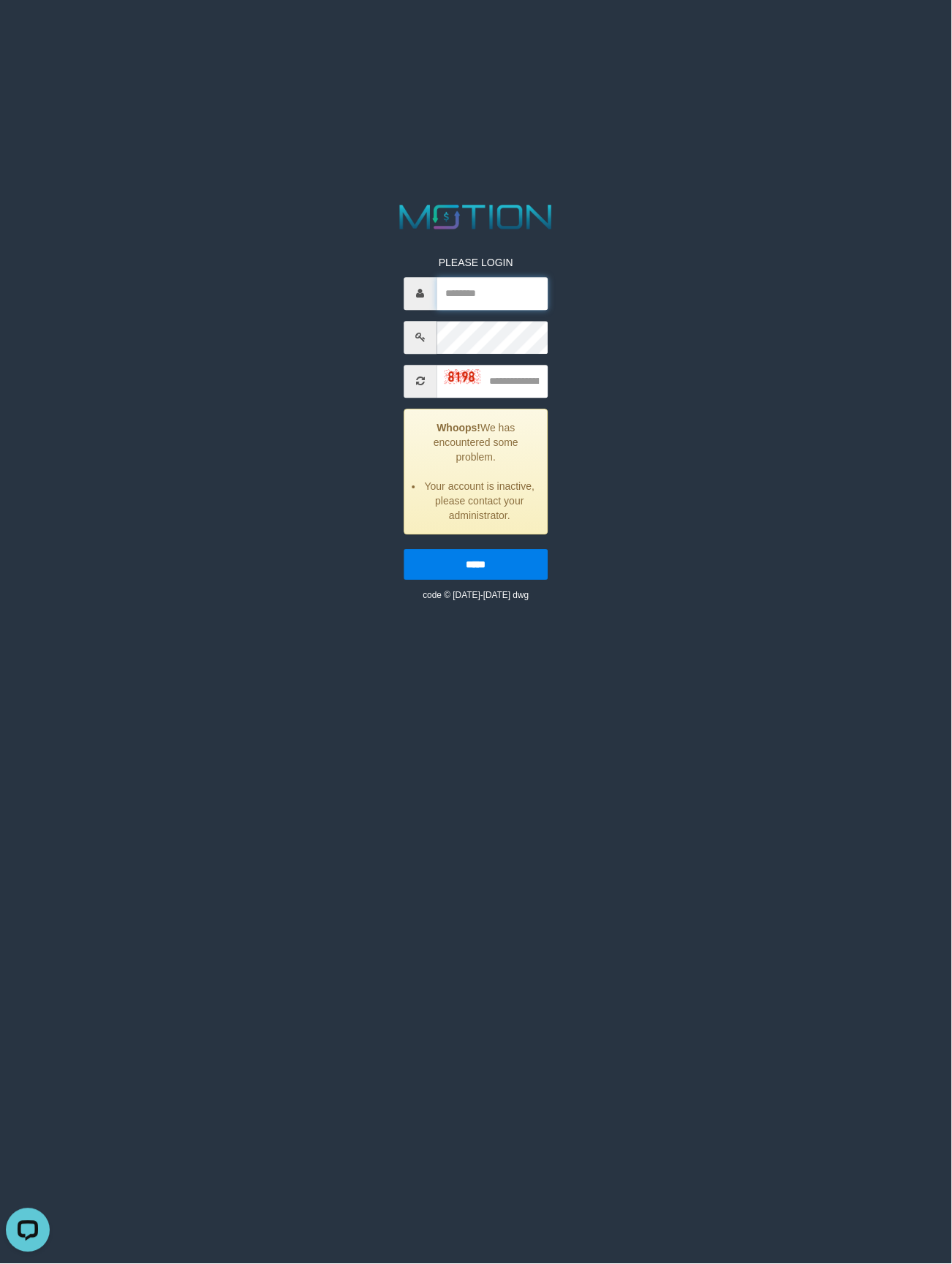 drag, startPoint x: 459, startPoint y: 296, endPoint x: 475, endPoint y: 295, distance: 16.03122 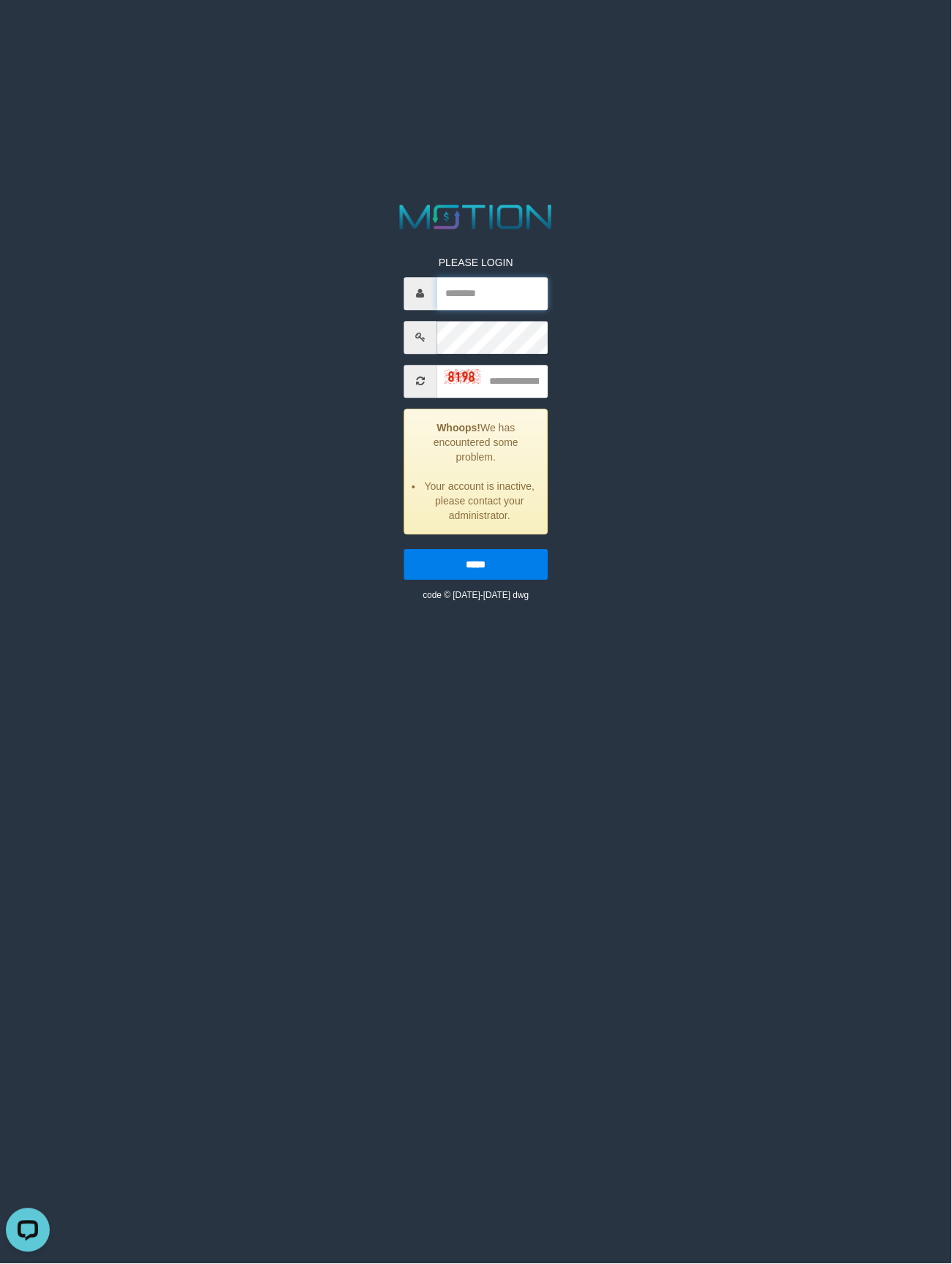 click at bounding box center [493, 293] 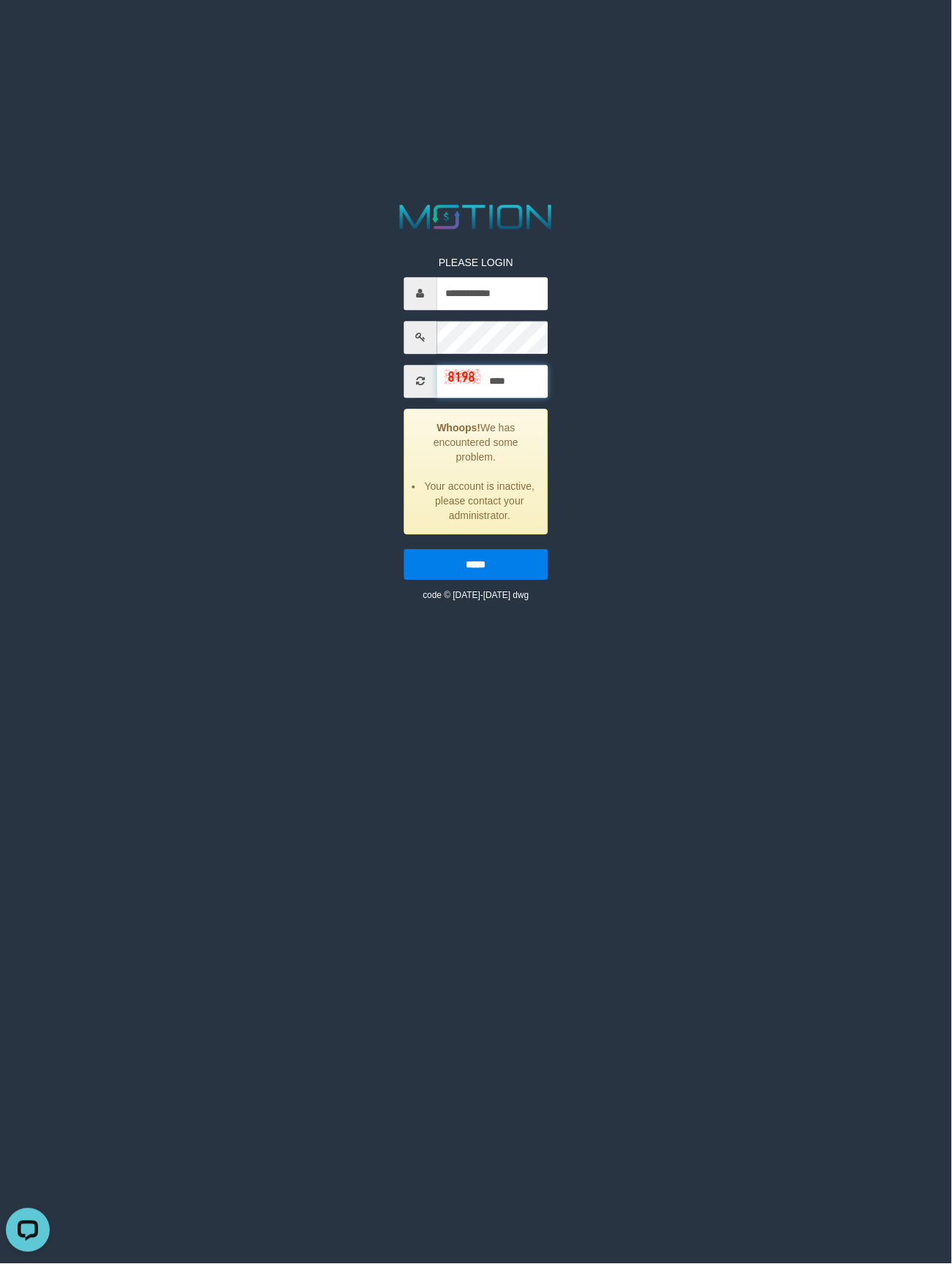 type on "****" 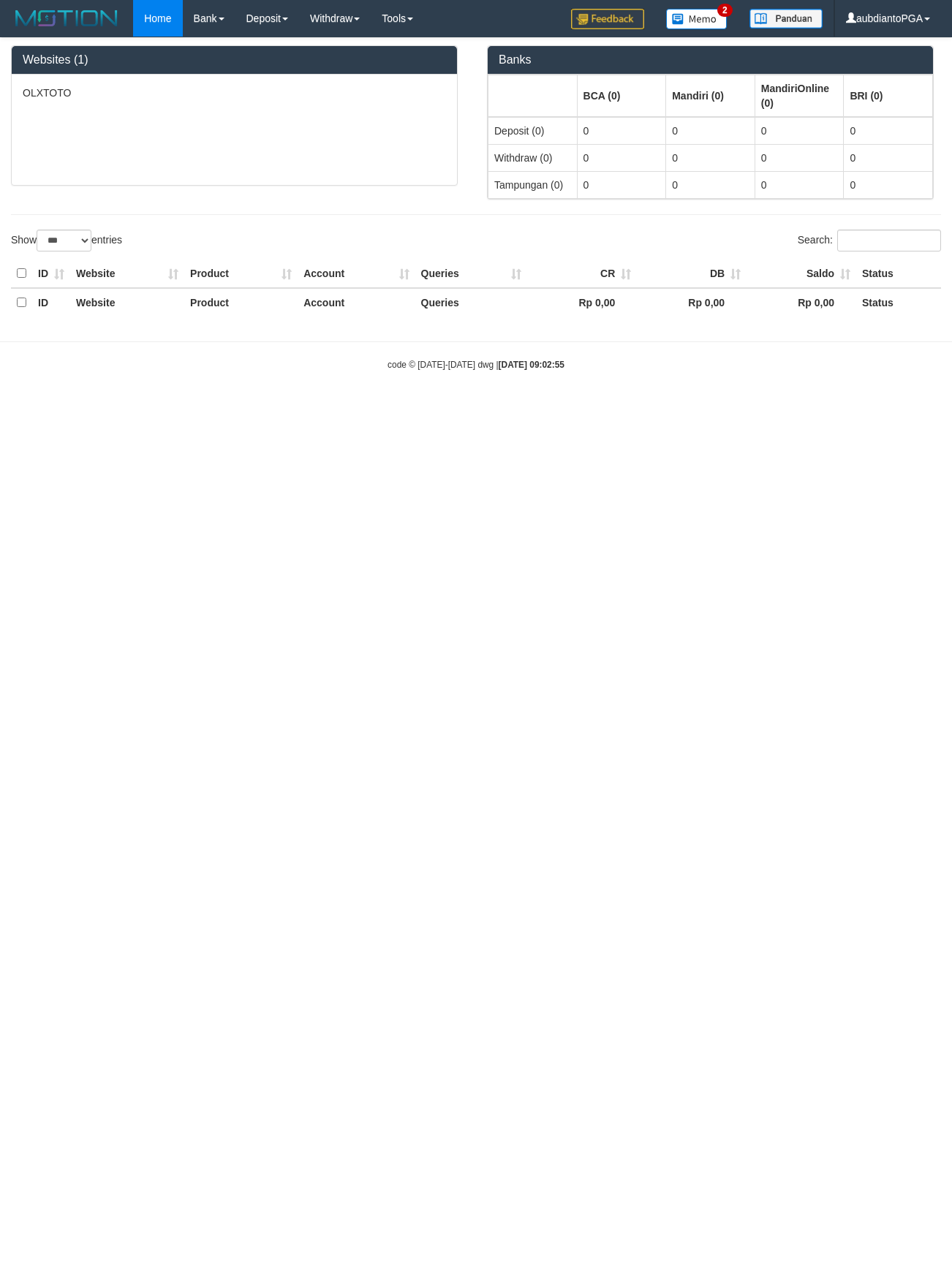 select on "***" 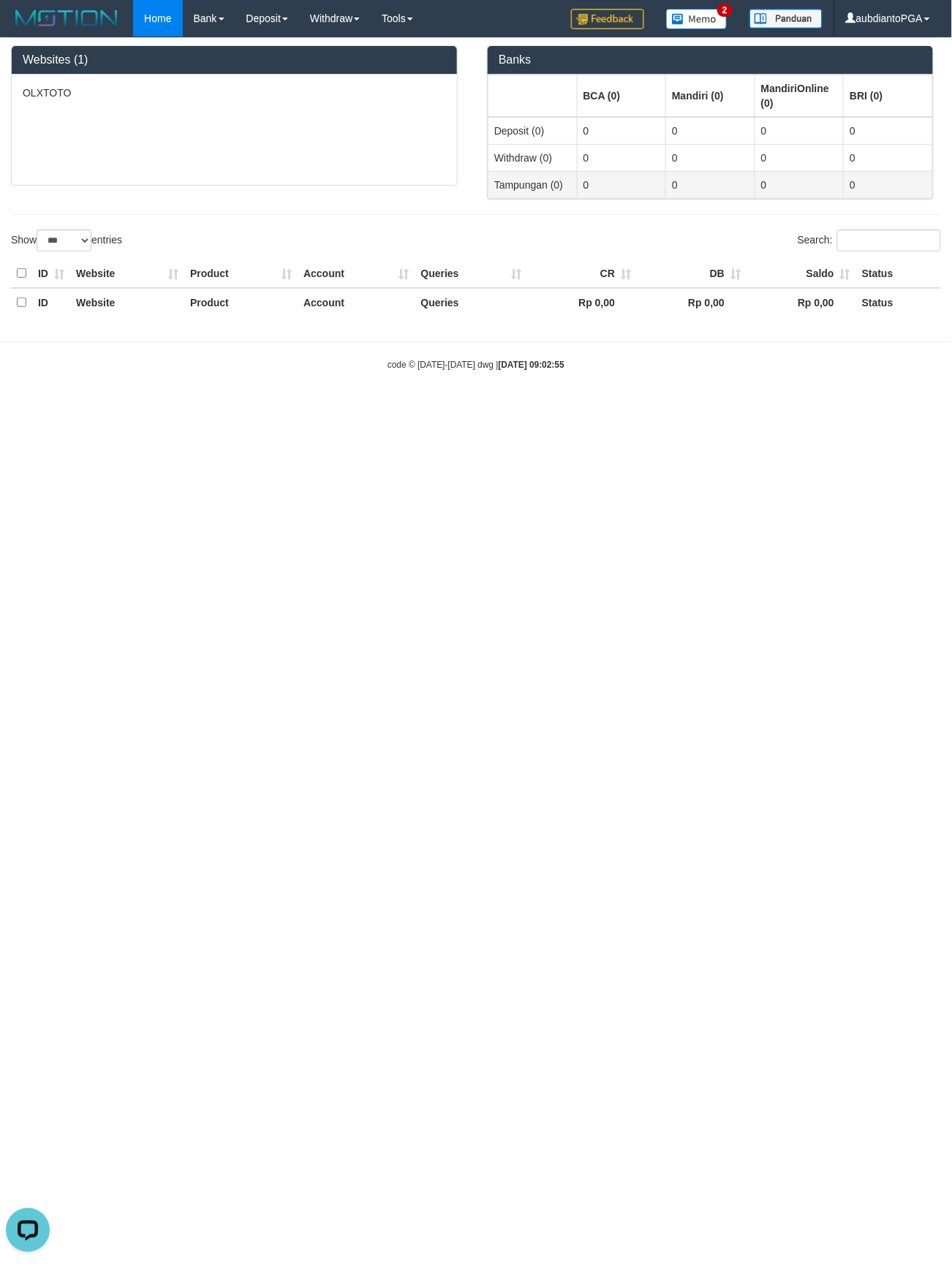 scroll, scrollTop: 0, scrollLeft: 0, axis: both 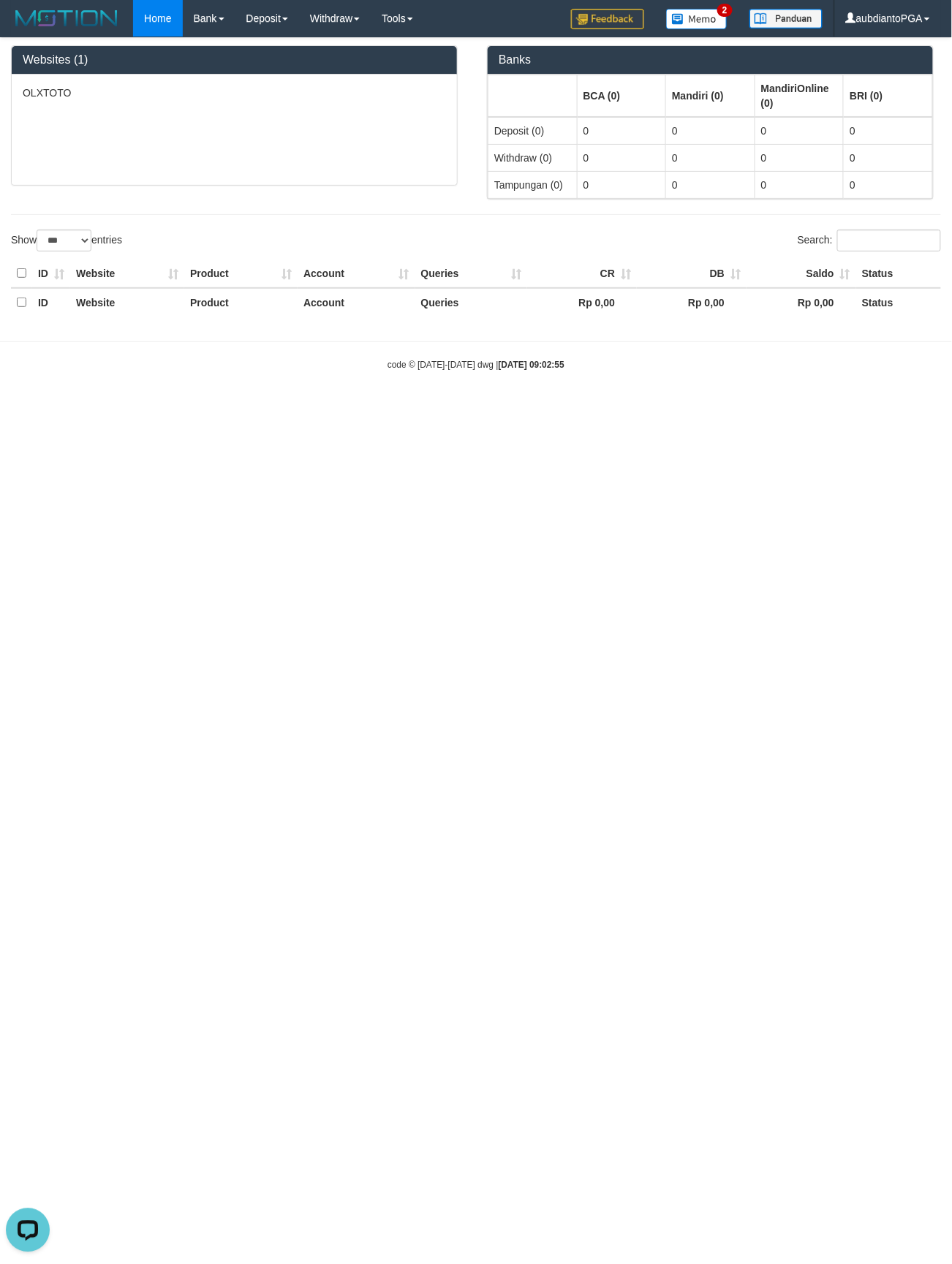 click on "Toggle navigation
Home
Bank
Account List
Load
By Website
Group
[ITOTO]													OLXTOTO
Mutasi Bank
Search
Sync
Note Mutasi
Deposit
DPS Fetch
DPS List
History
PGA History
Note DPS 2" at bounding box center (476, 204) 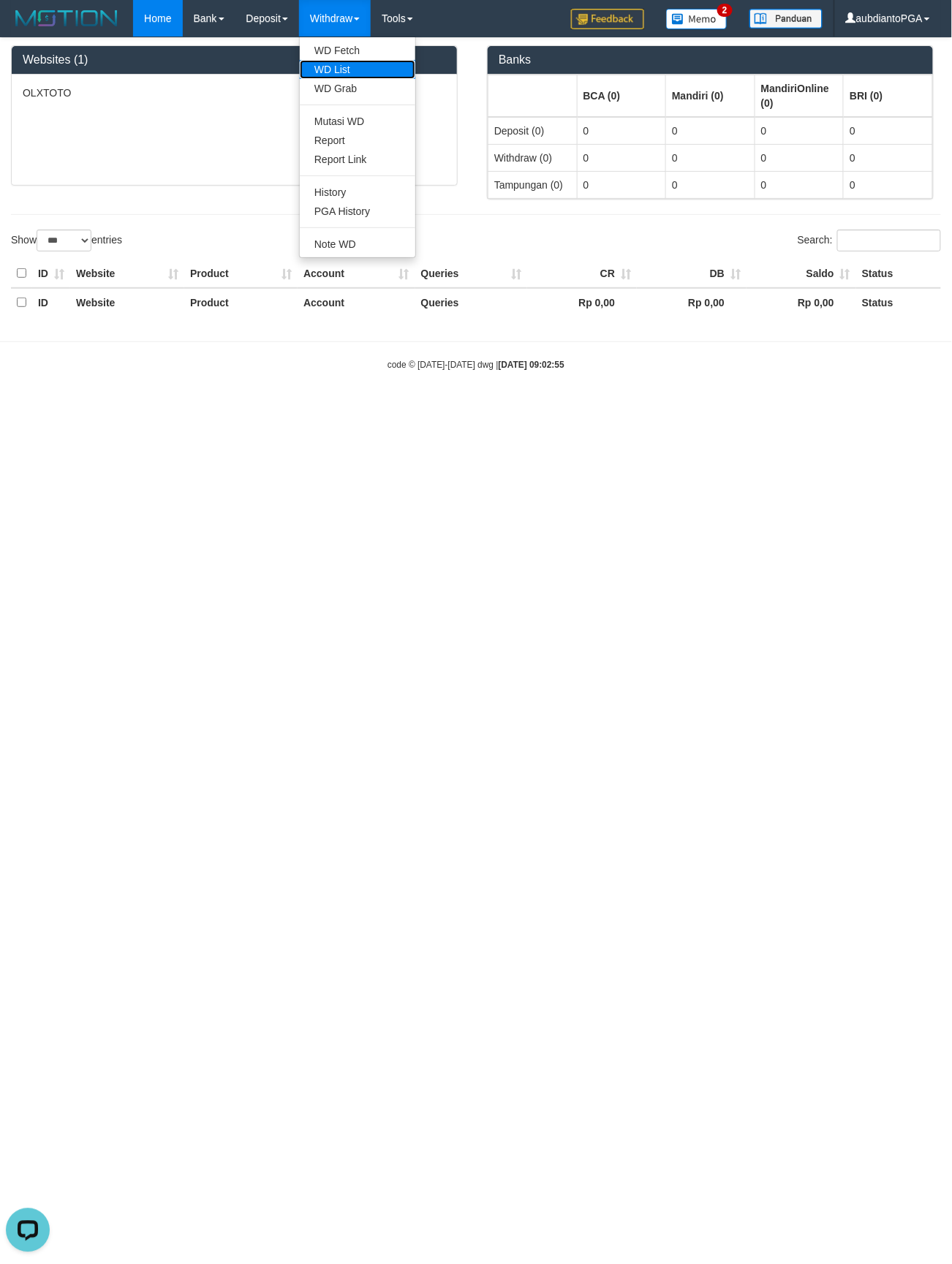 click on "WD List" at bounding box center [358, 69] 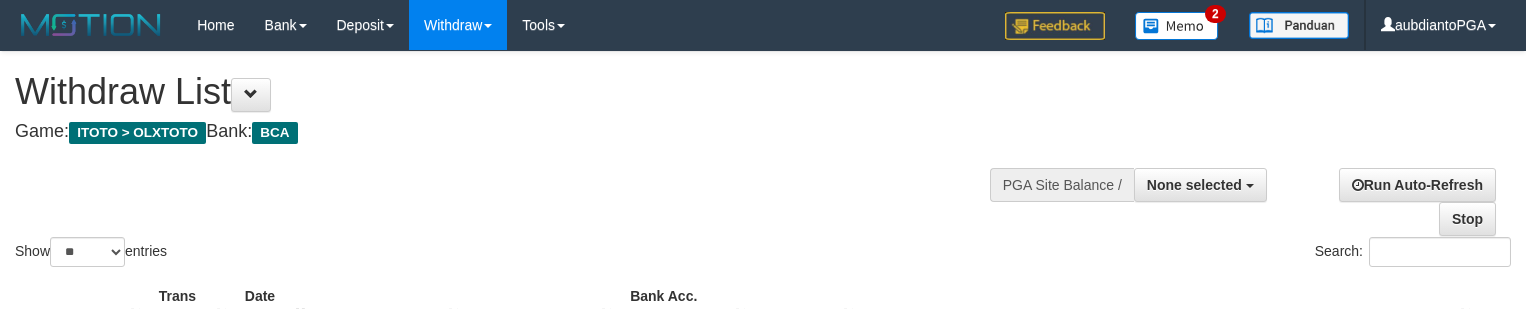 select 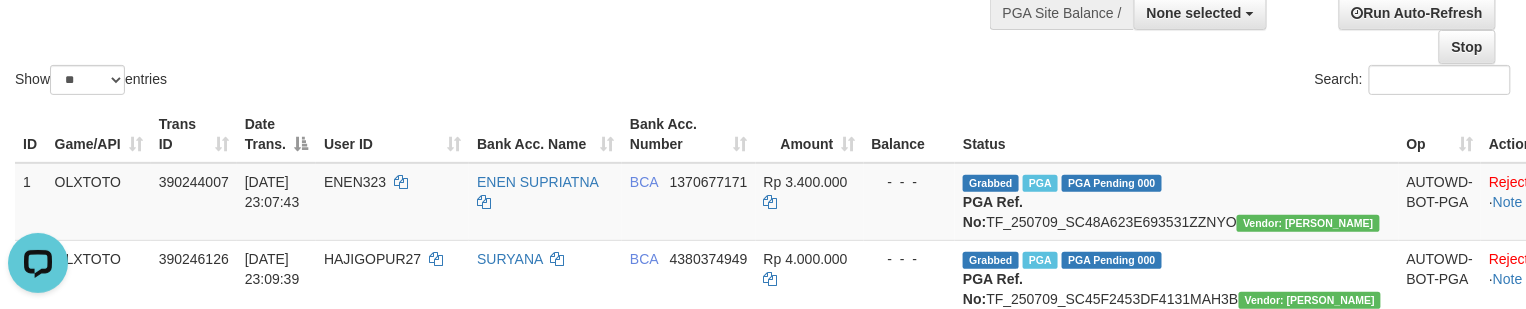 scroll, scrollTop: 0, scrollLeft: 0, axis: both 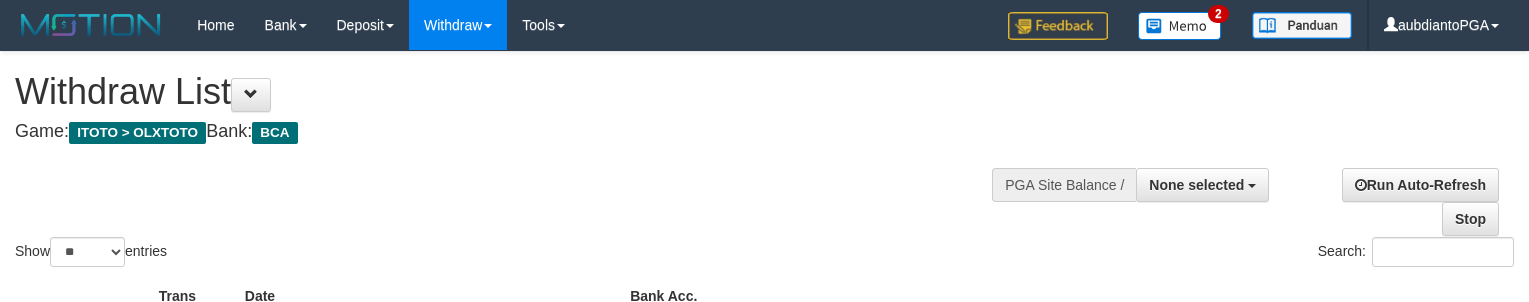 select 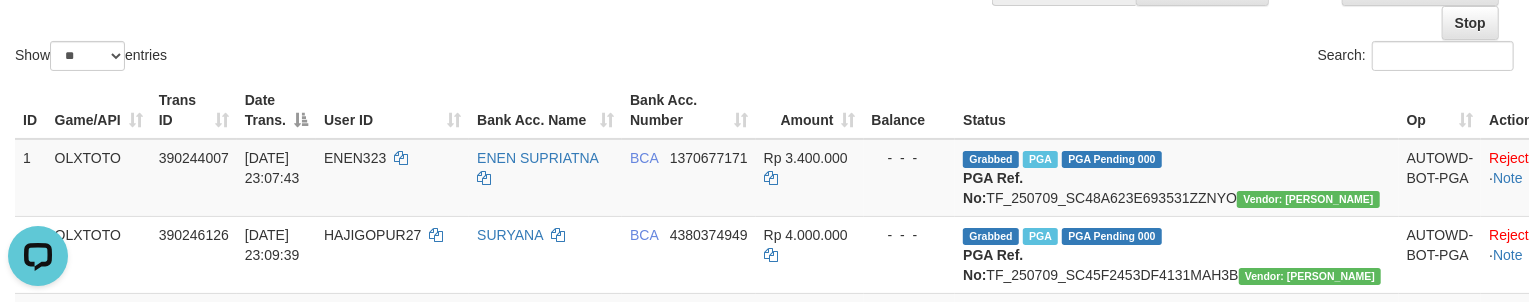 scroll, scrollTop: 0, scrollLeft: 0, axis: both 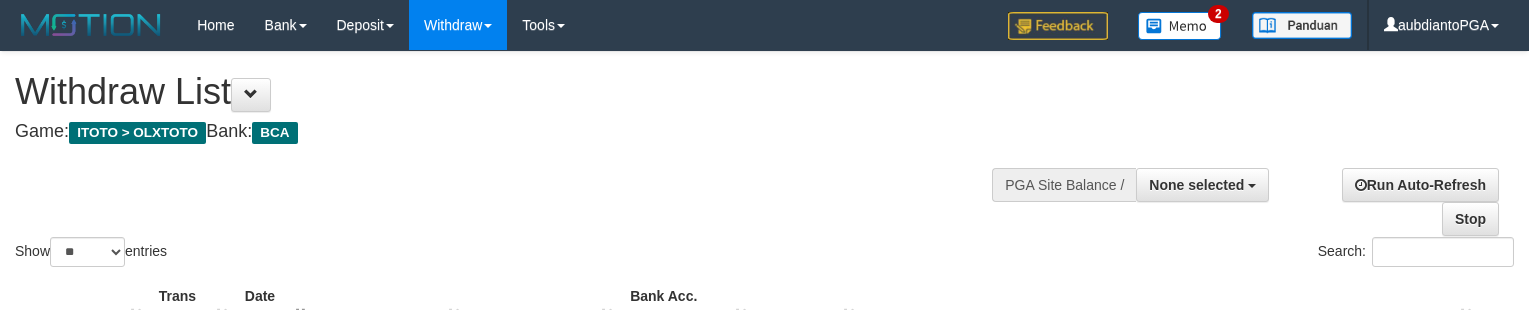 select 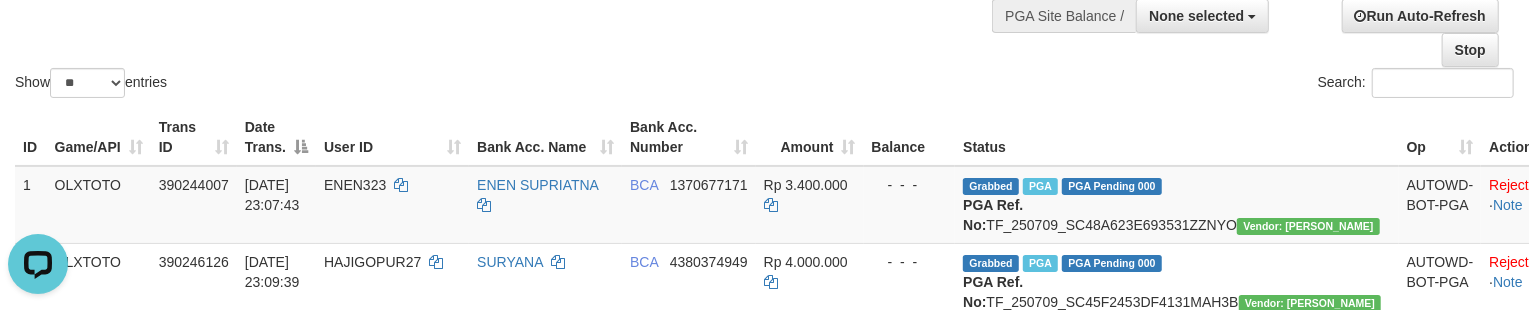 scroll, scrollTop: 0, scrollLeft: 0, axis: both 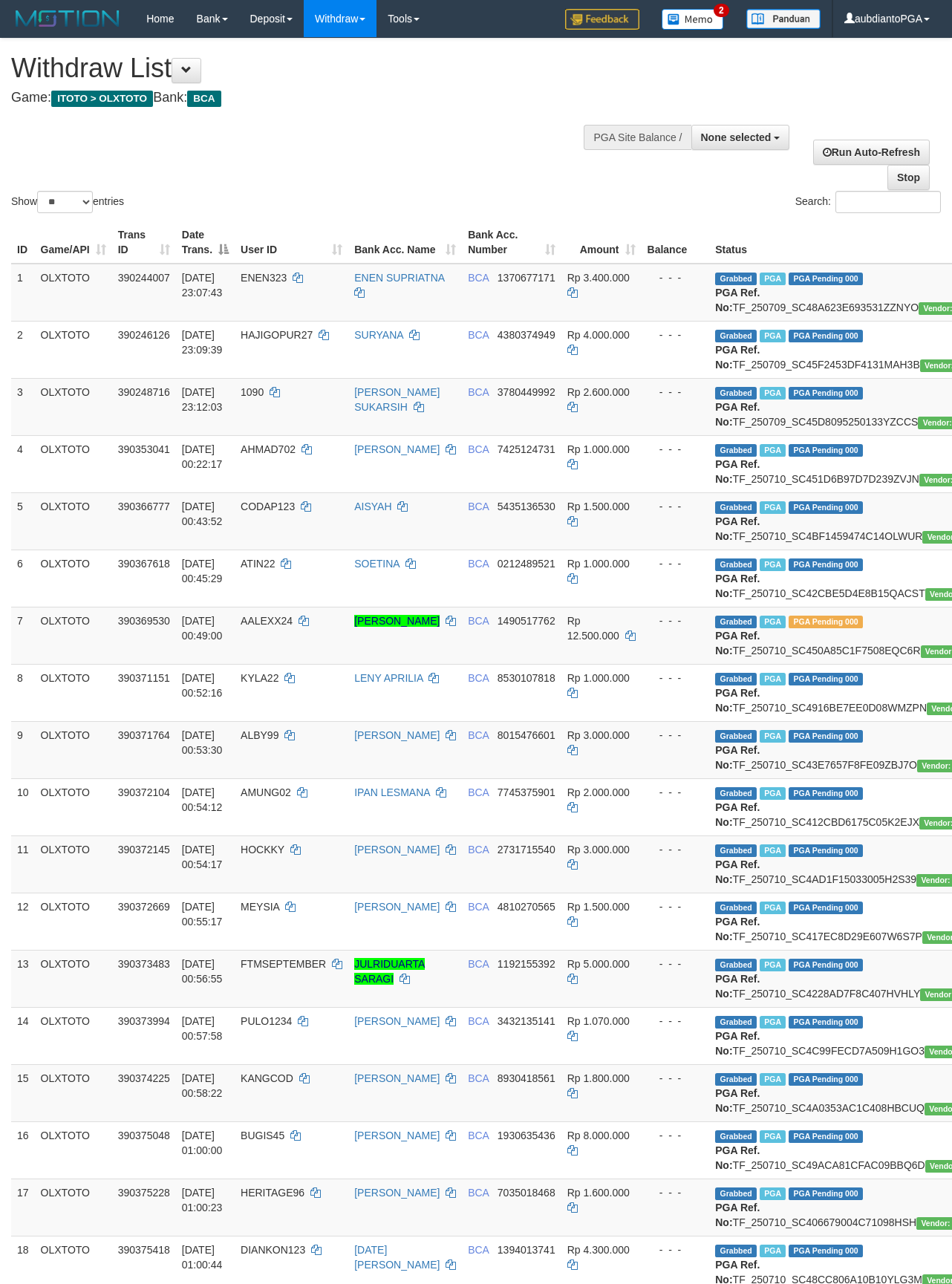 select 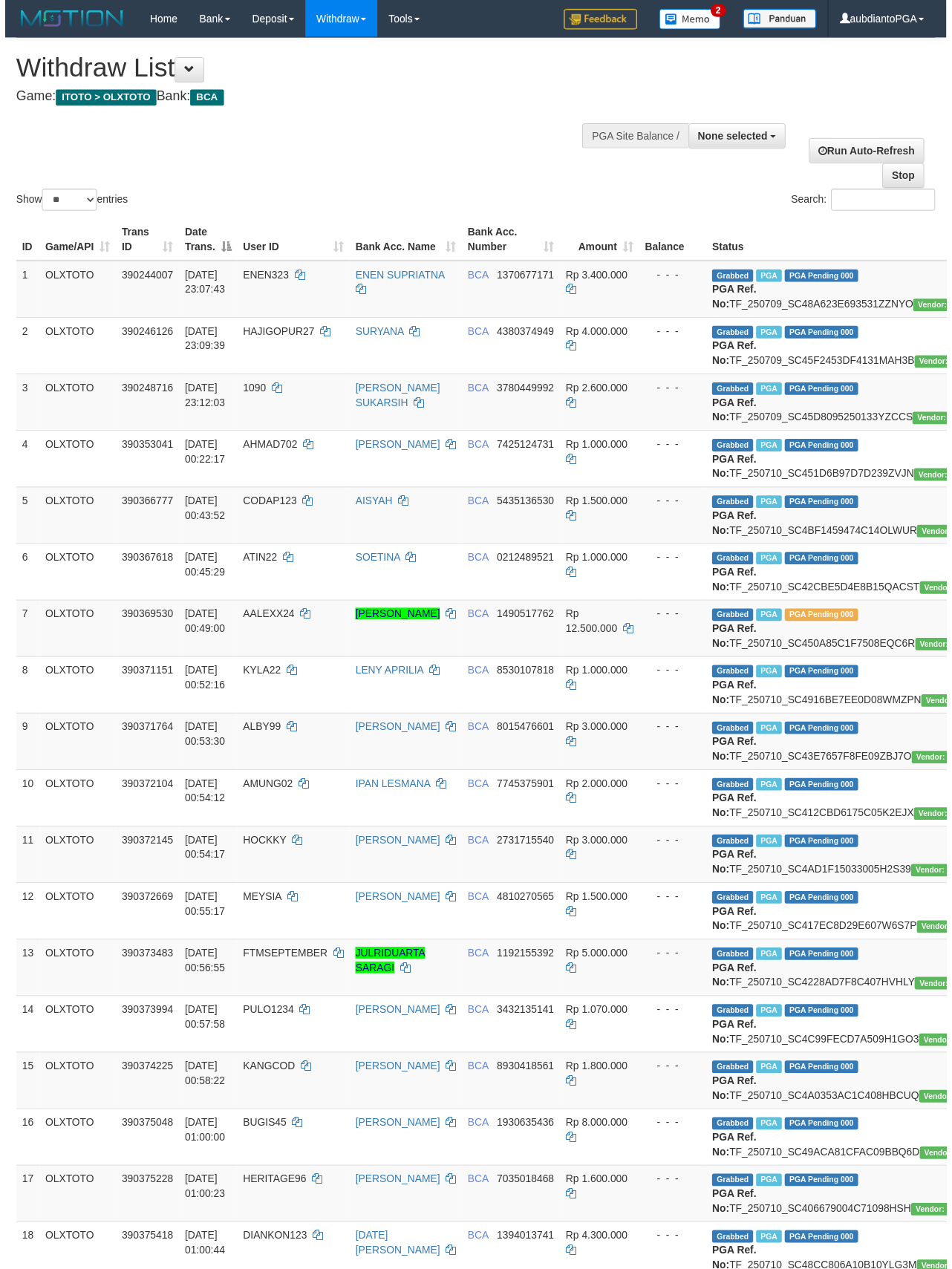 scroll, scrollTop: 0, scrollLeft: 0, axis: both 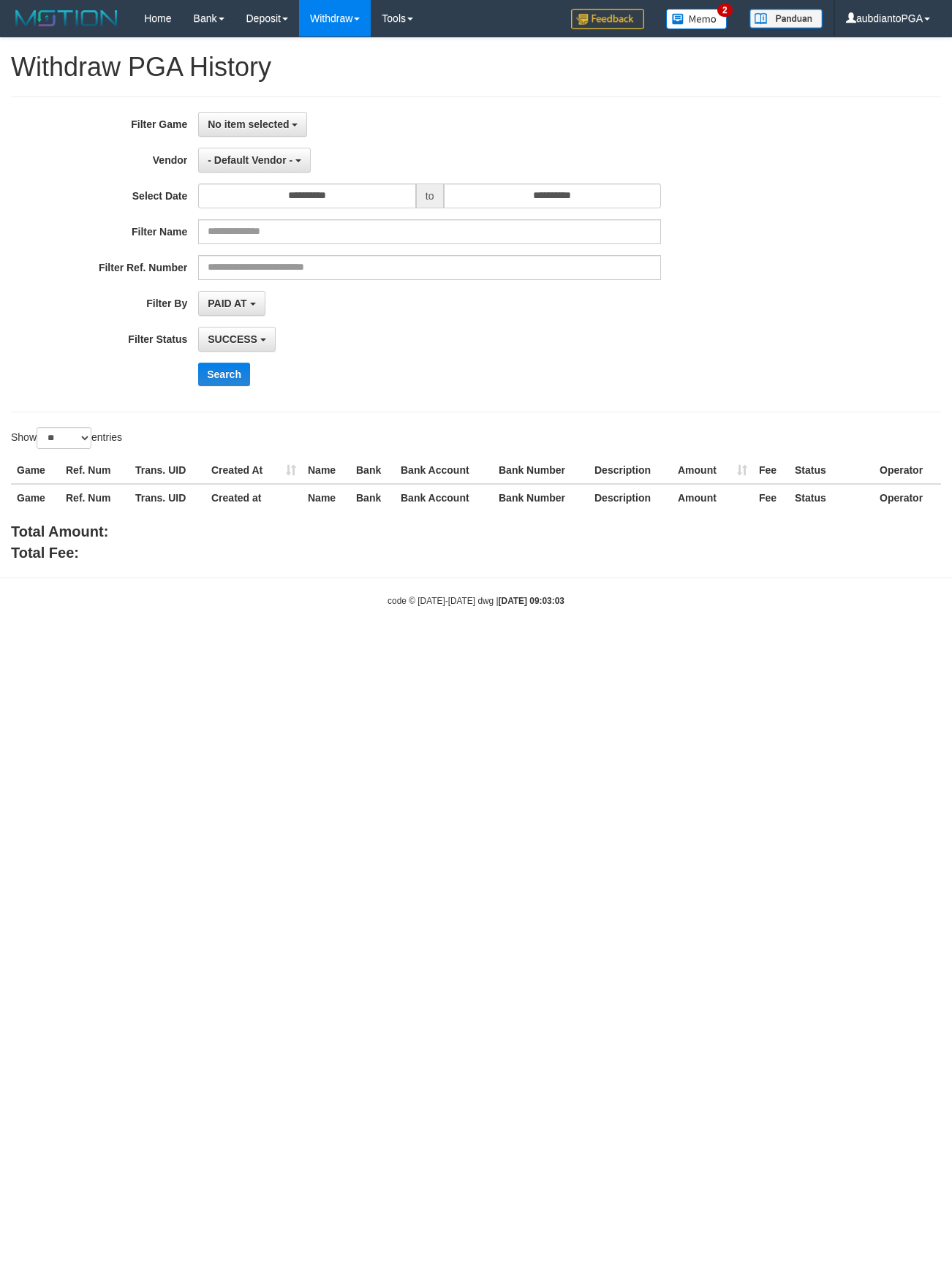 select 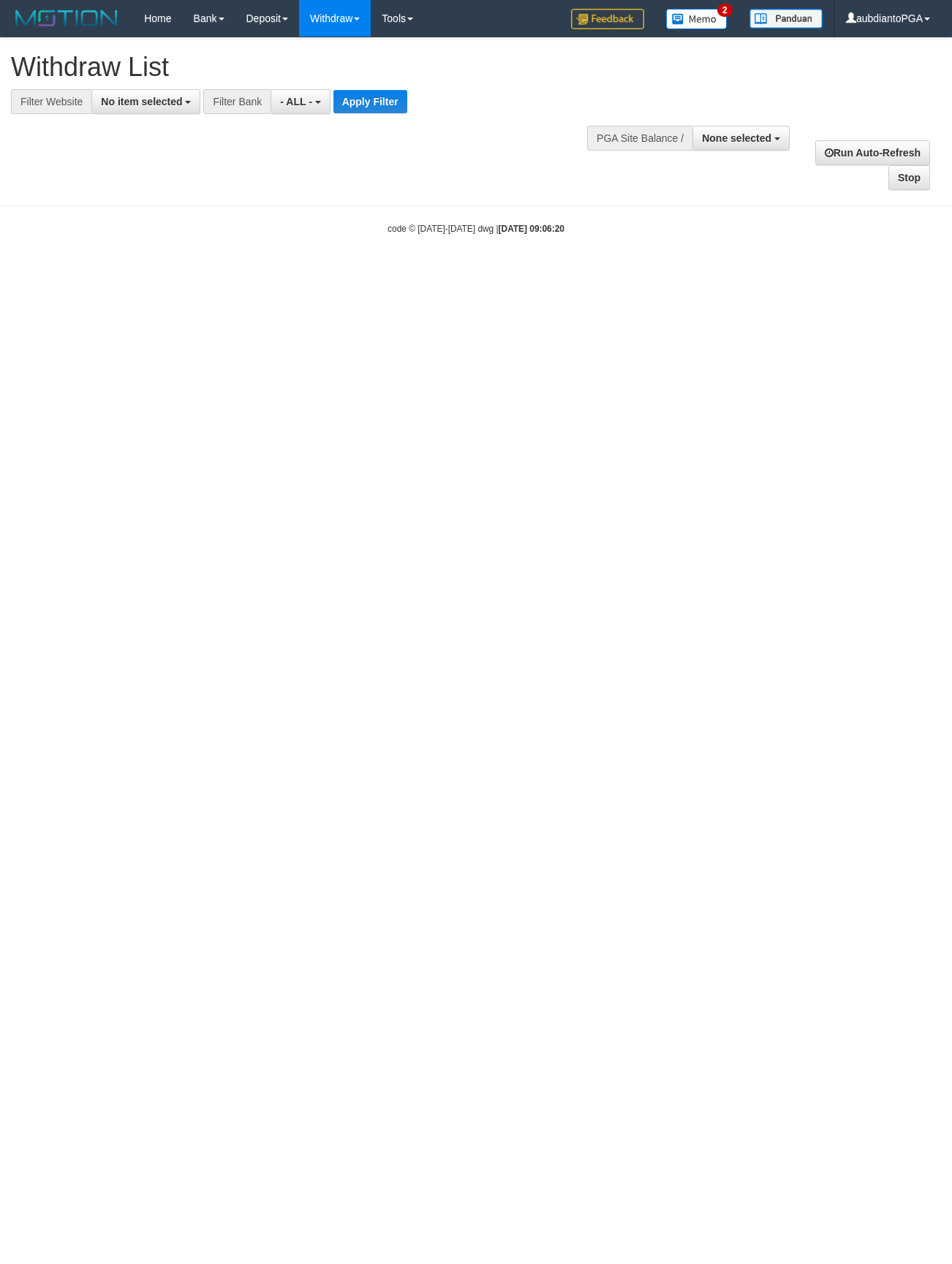 select 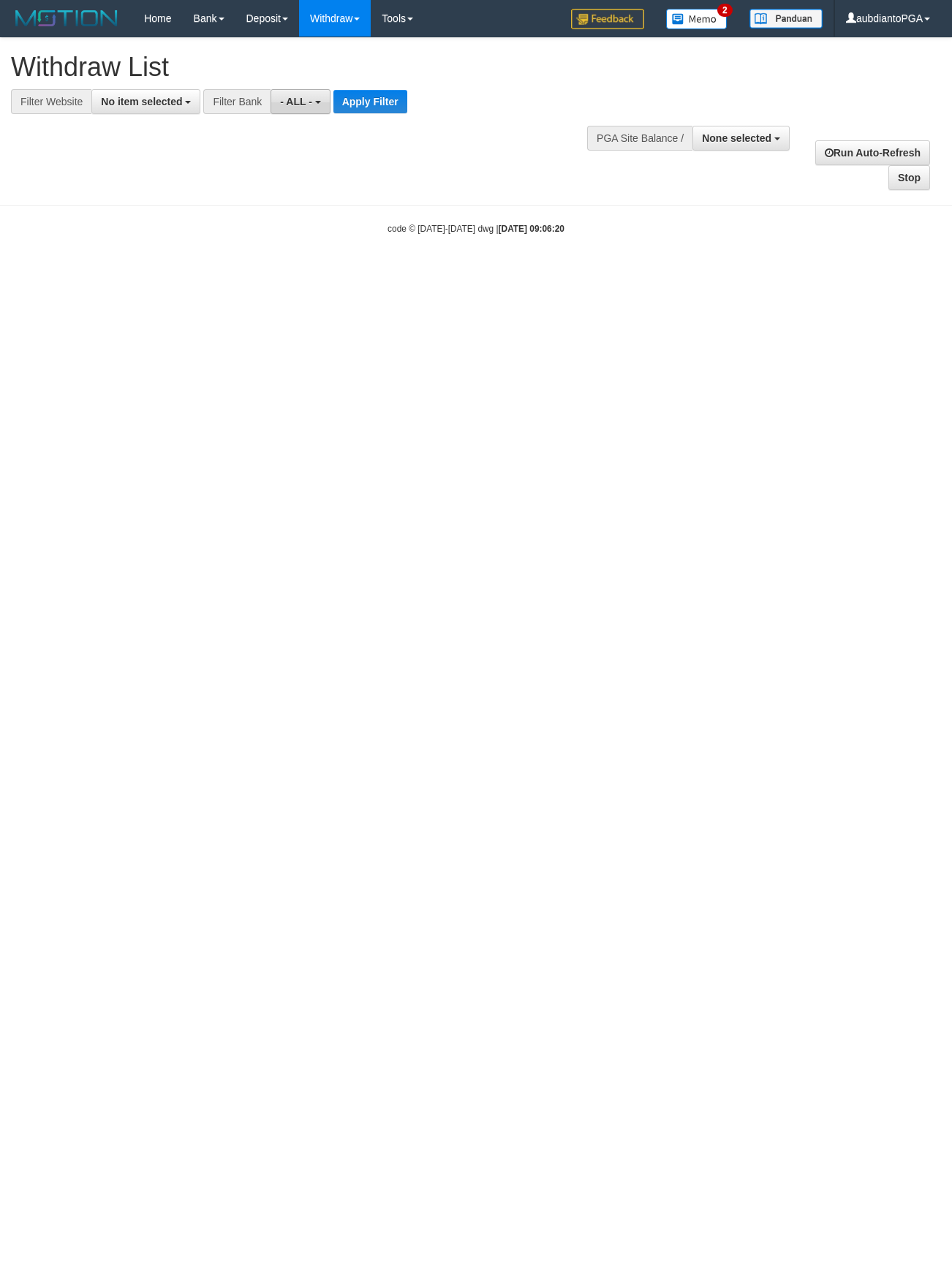 scroll, scrollTop: 0, scrollLeft: 0, axis: both 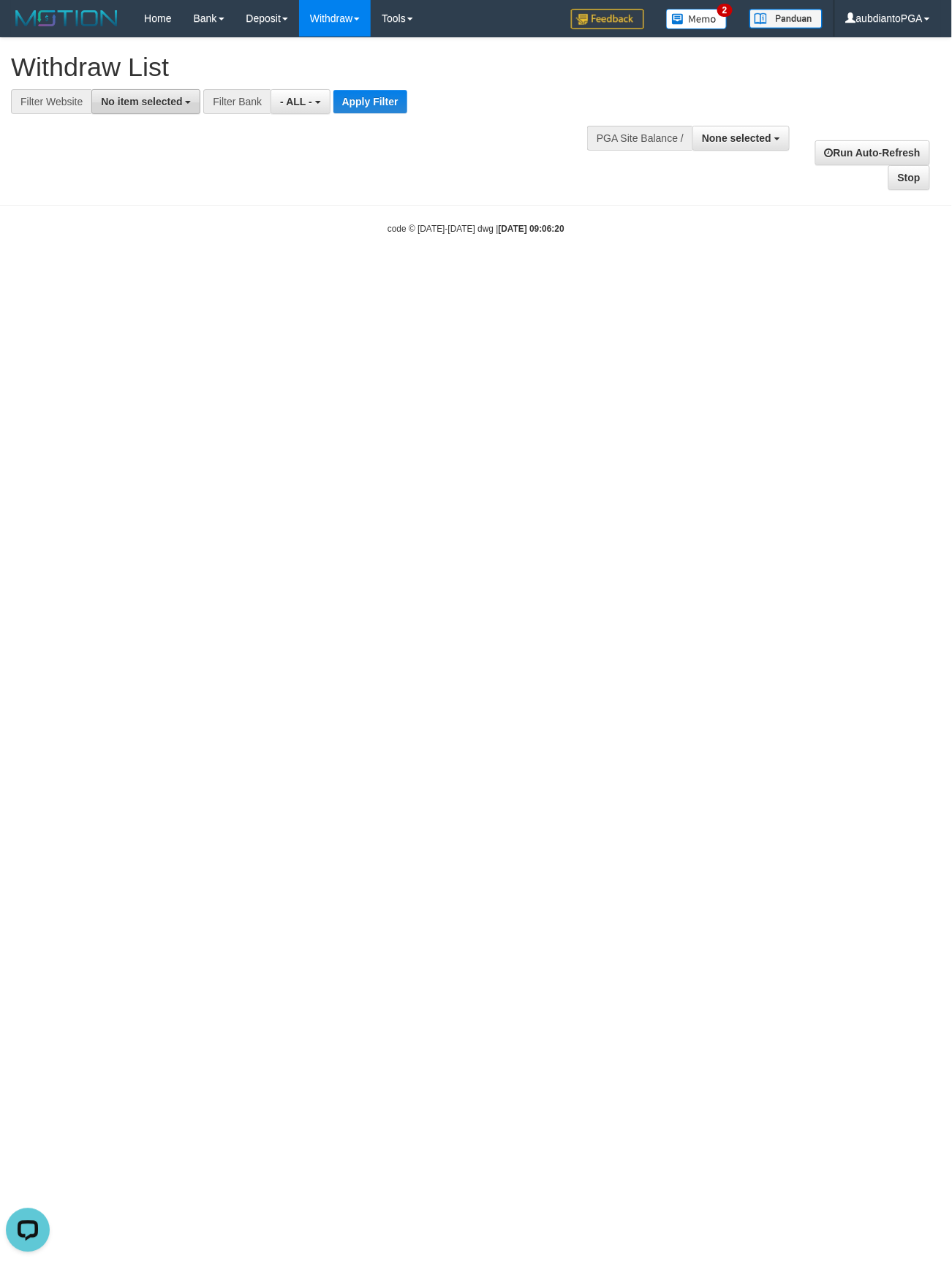 click on "No item selected" at bounding box center [141, 102] 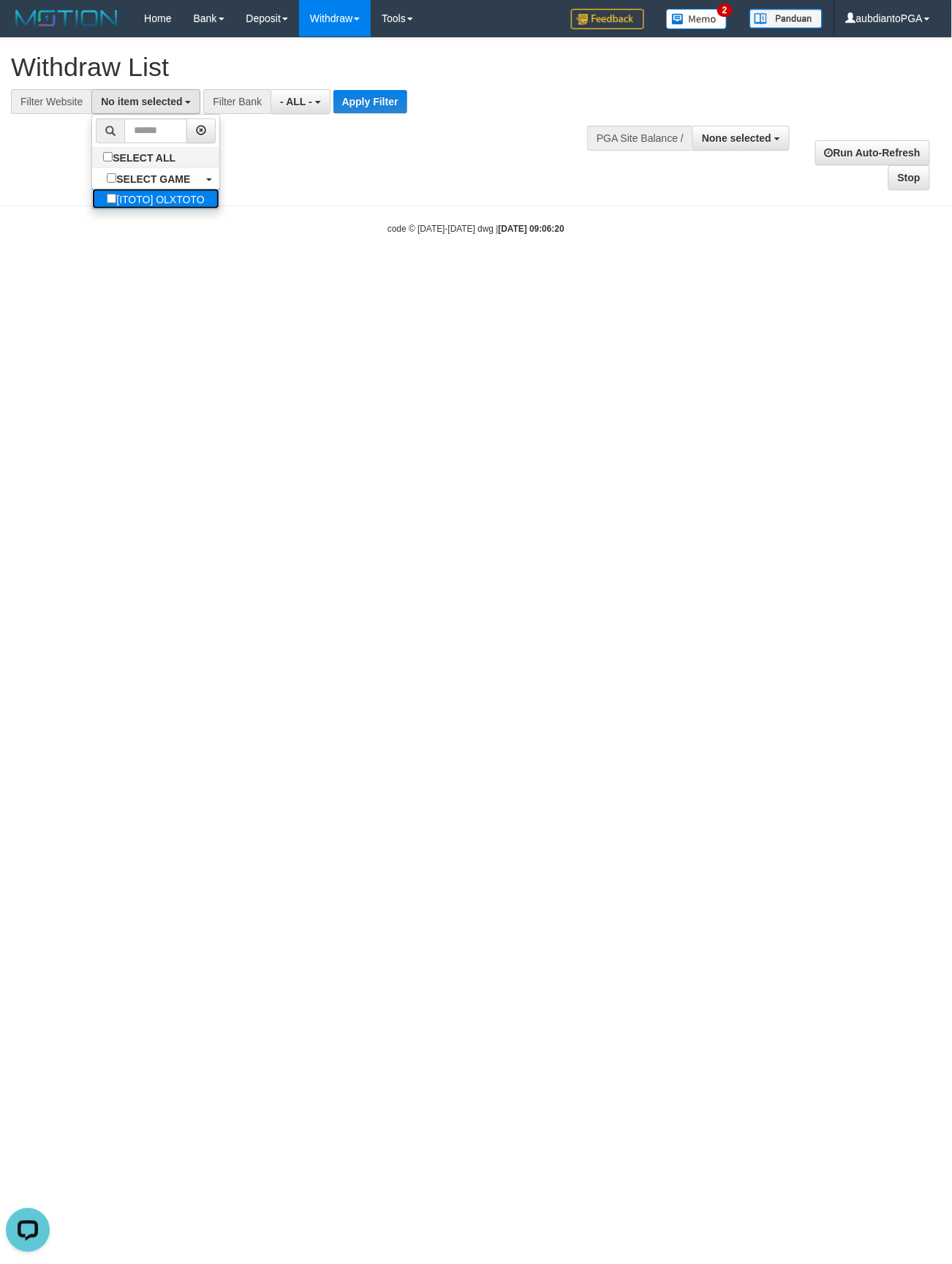 click on "[ITOTO] OLXTOTO" at bounding box center [155, 199] 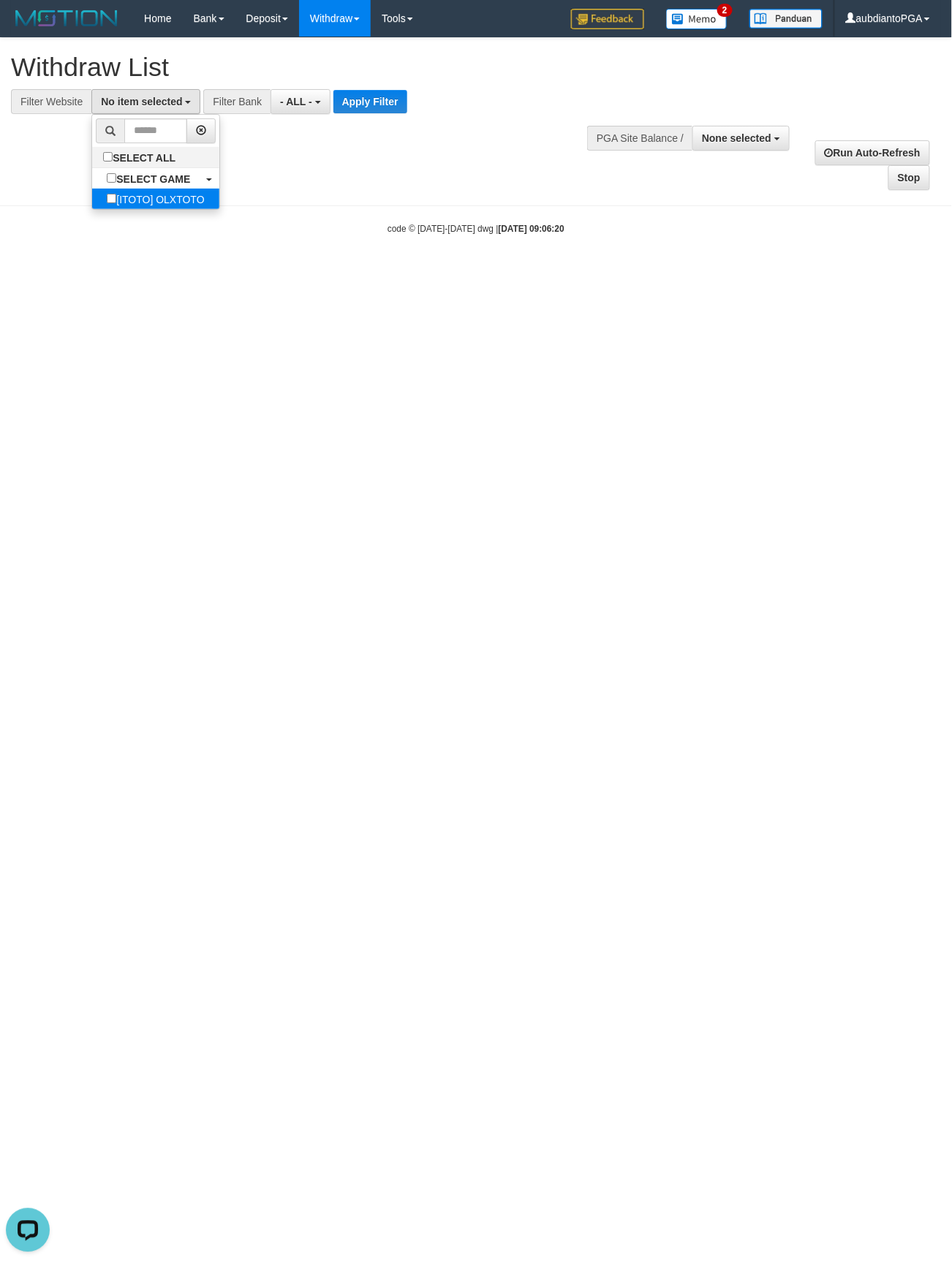 select on "***" 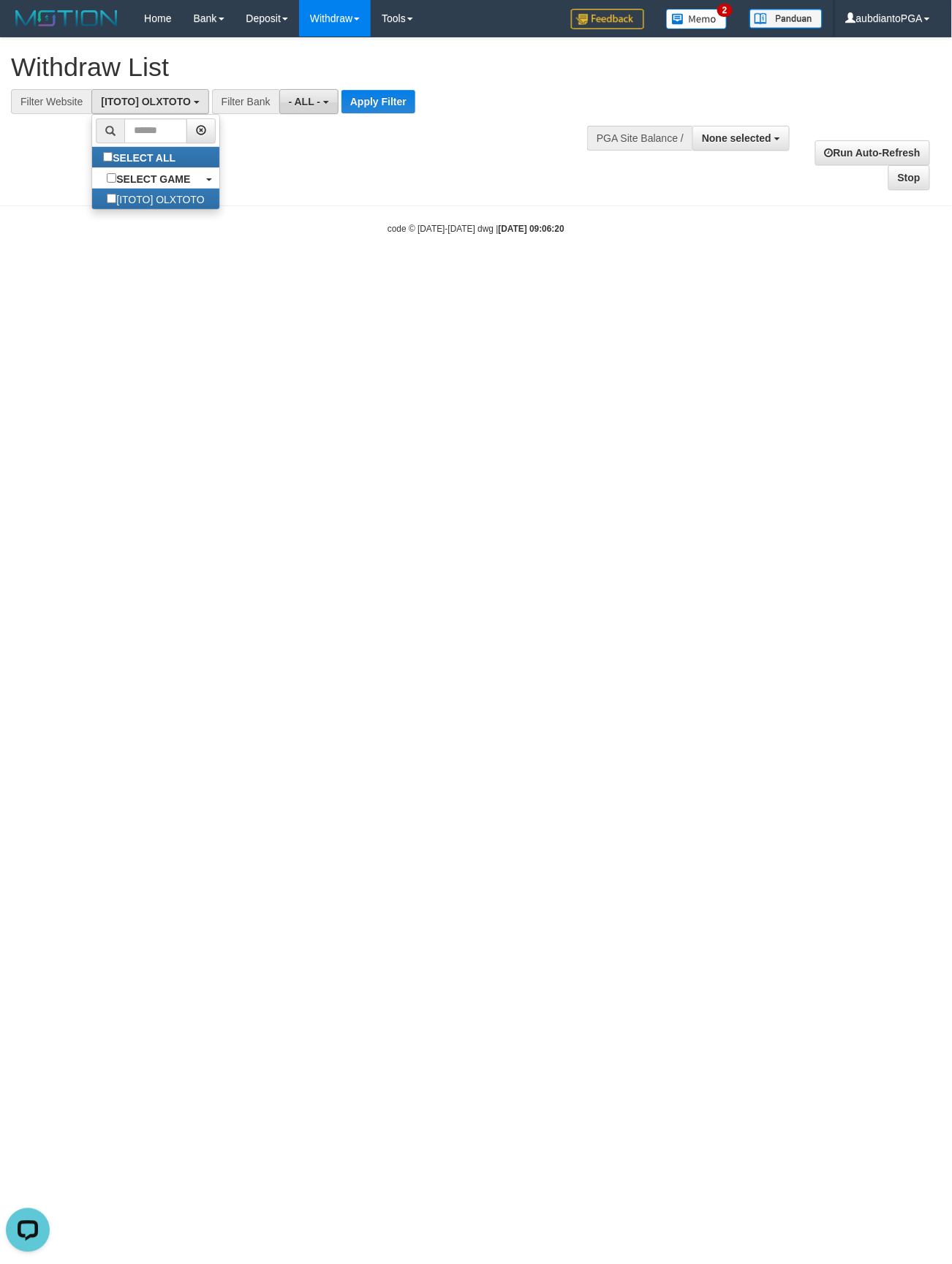 scroll, scrollTop: 12, scrollLeft: 0, axis: vertical 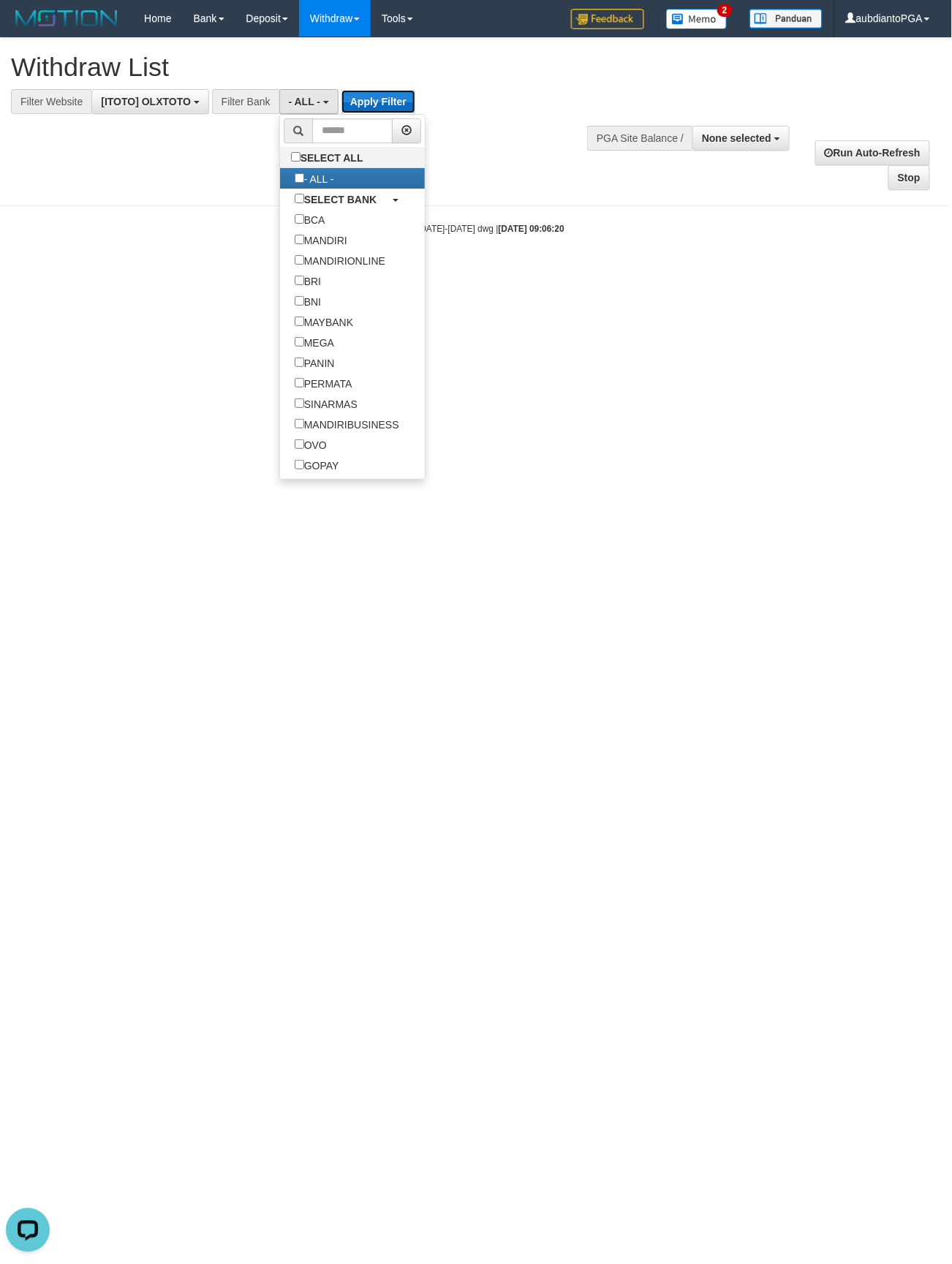 click on "Apply Filter" at bounding box center [378, 102] 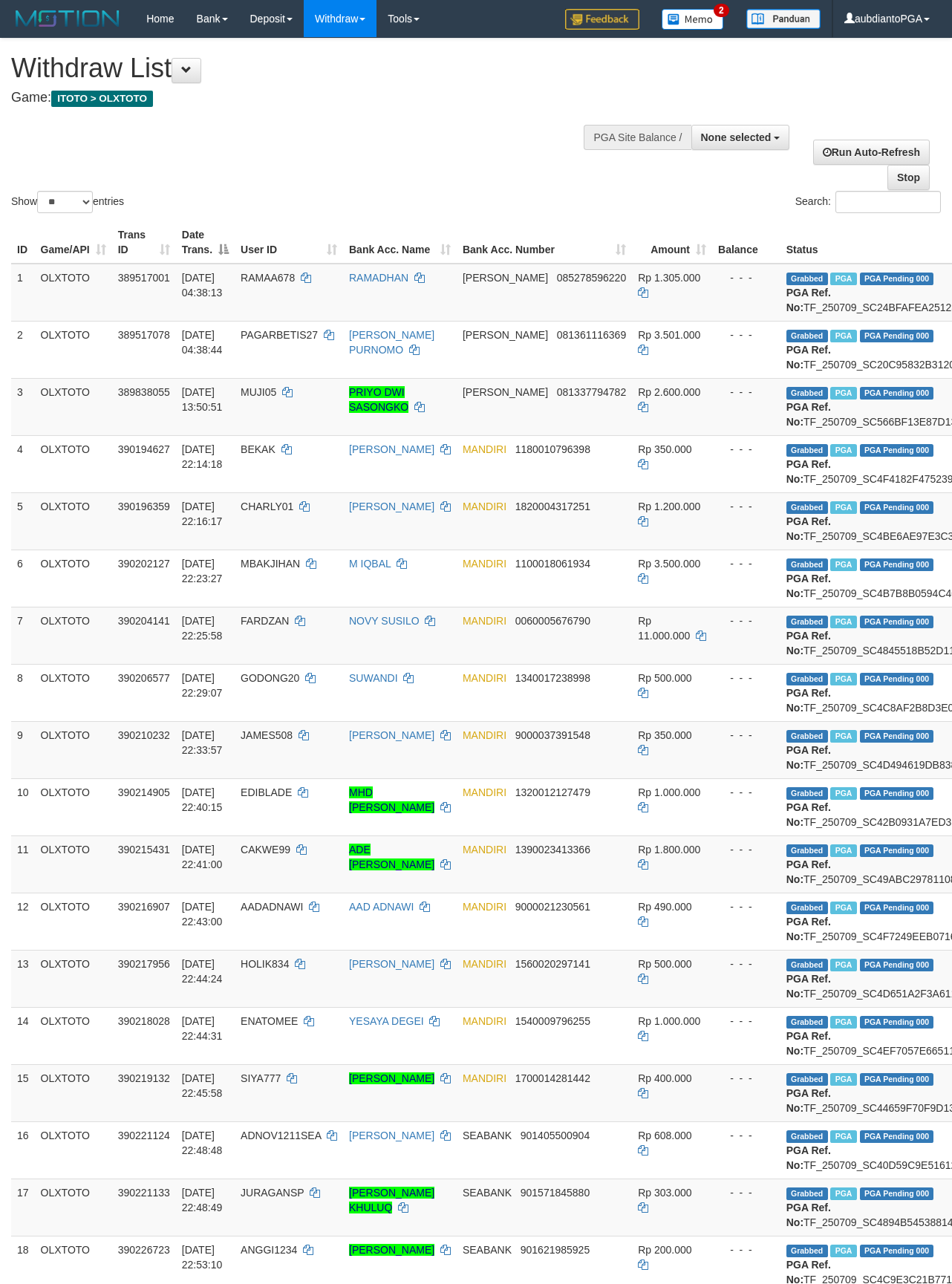 select 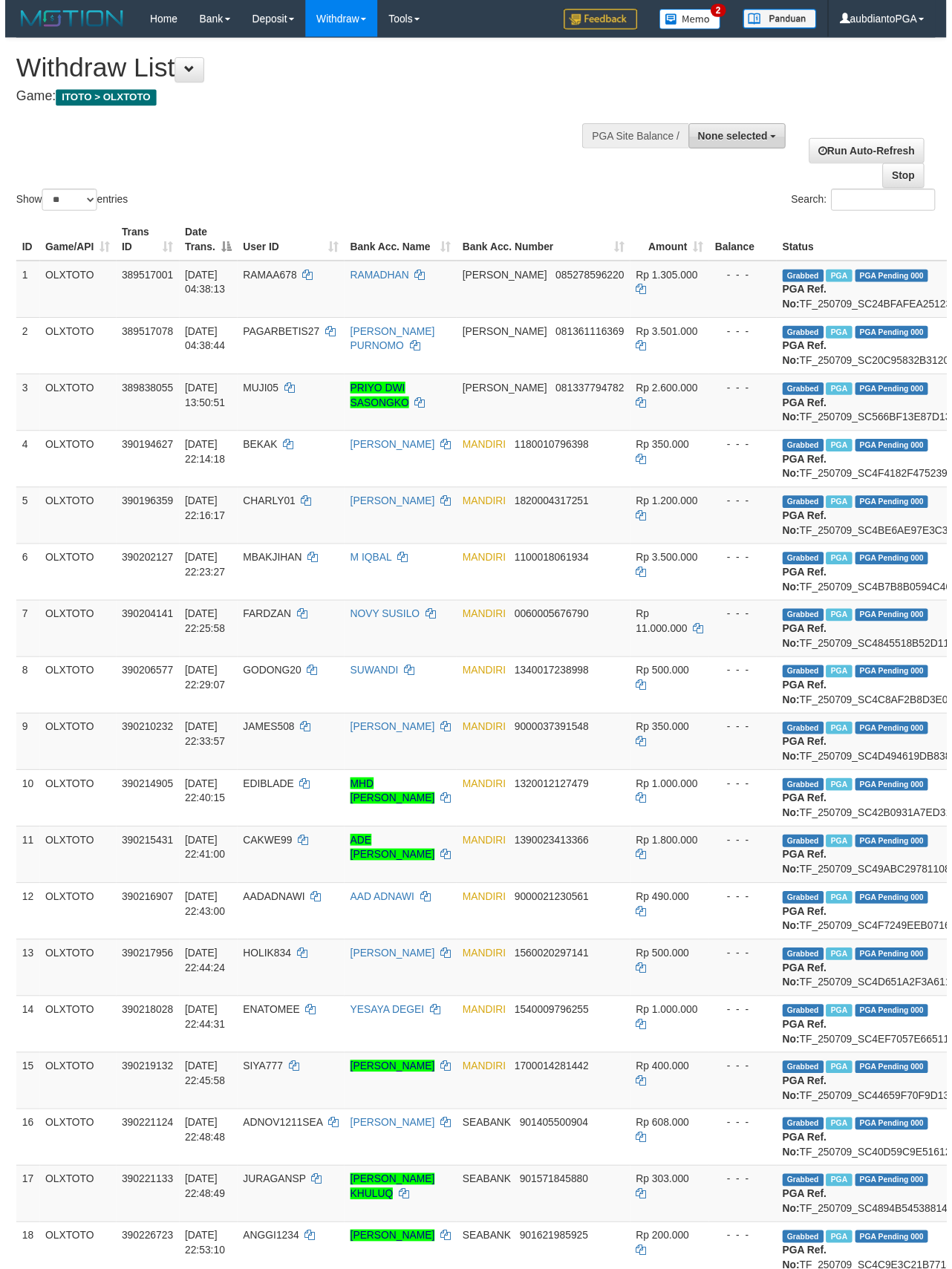 scroll, scrollTop: 0, scrollLeft: 0, axis: both 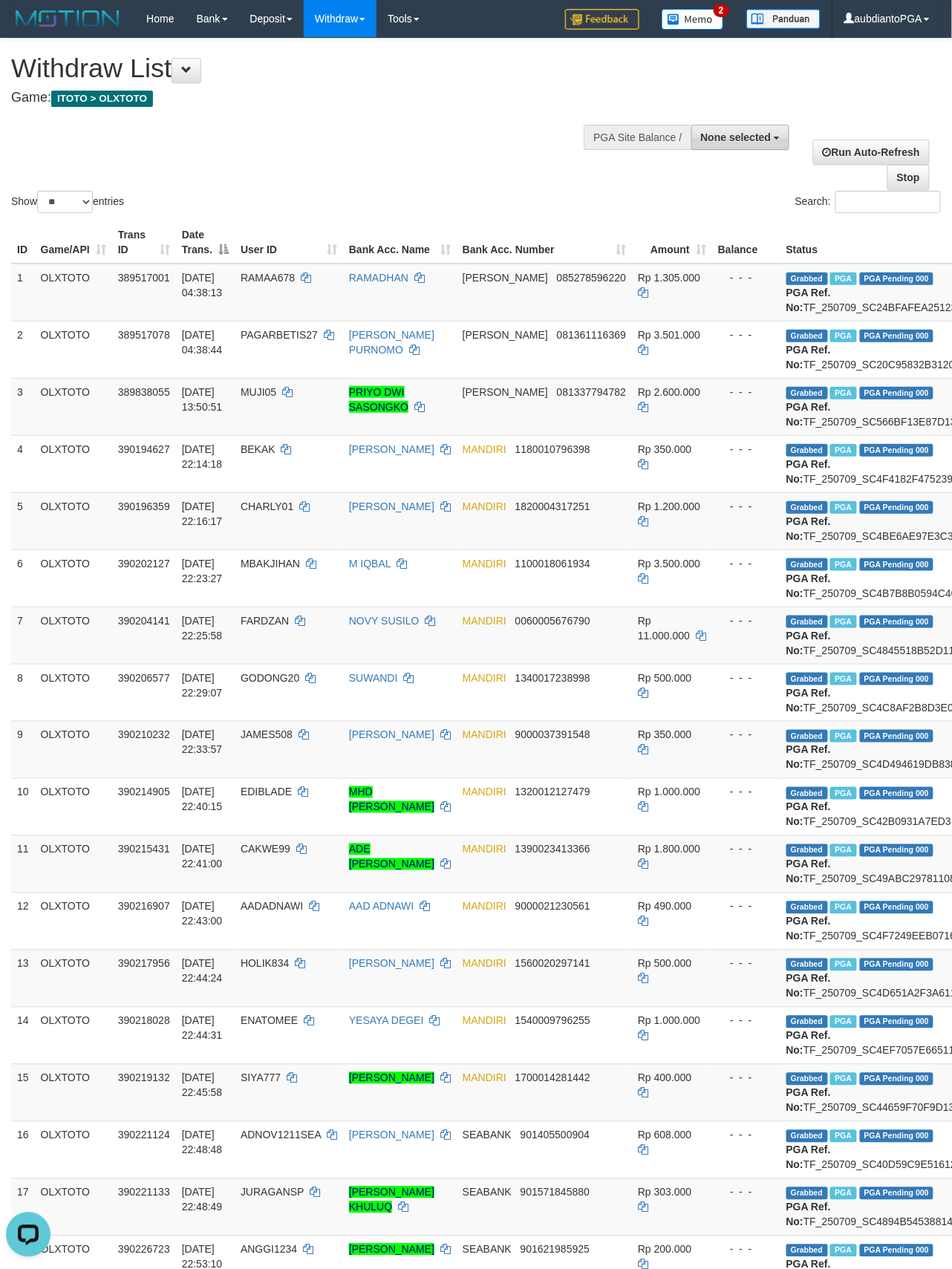 click on "None selected" at bounding box center (736, 137) 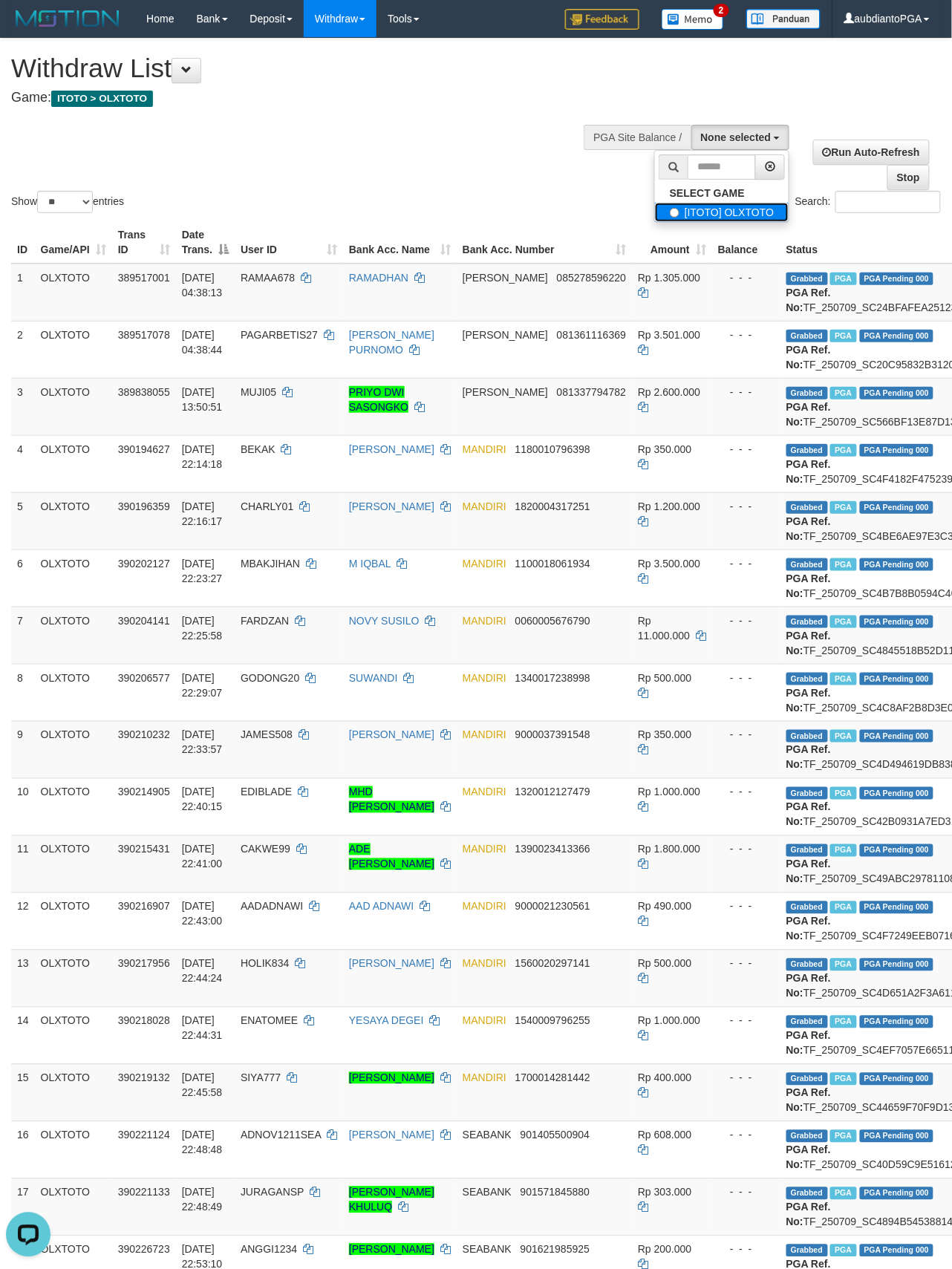click on "[ITOTO] OLXTOTO" at bounding box center [722, 212] 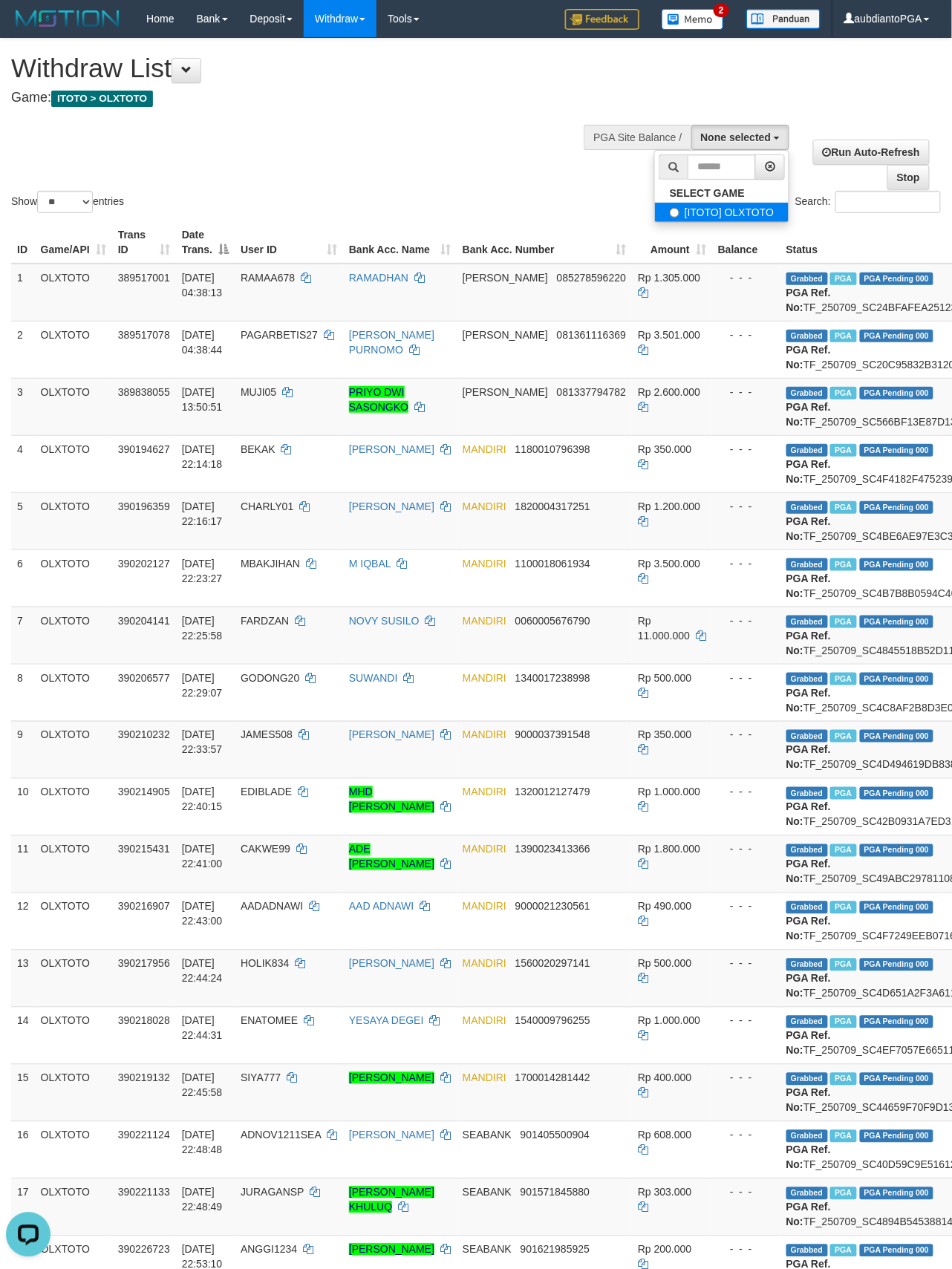 select on "***" 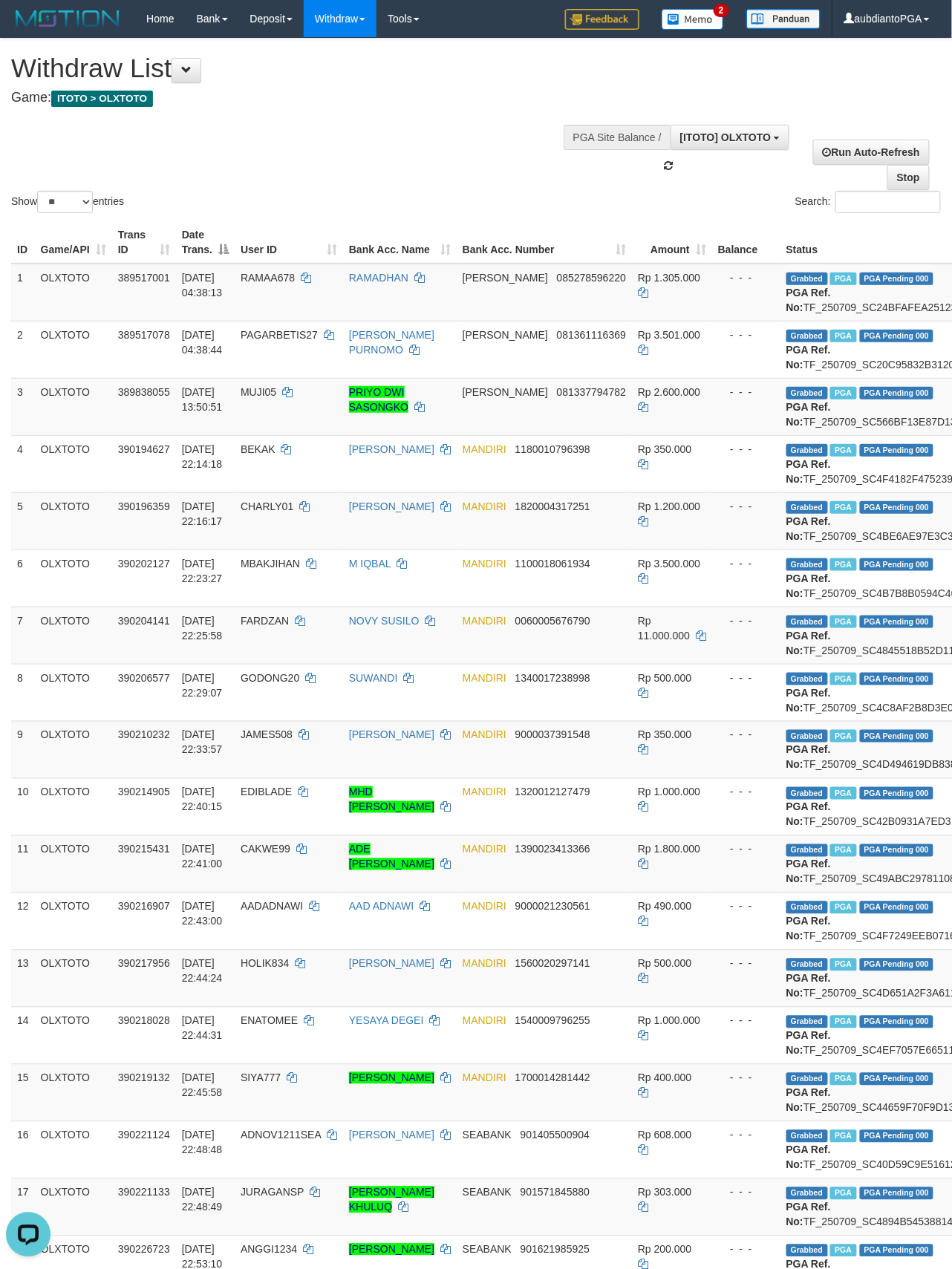 scroll, scrollTop: 13, scrollLeft: 0, axis: vertical 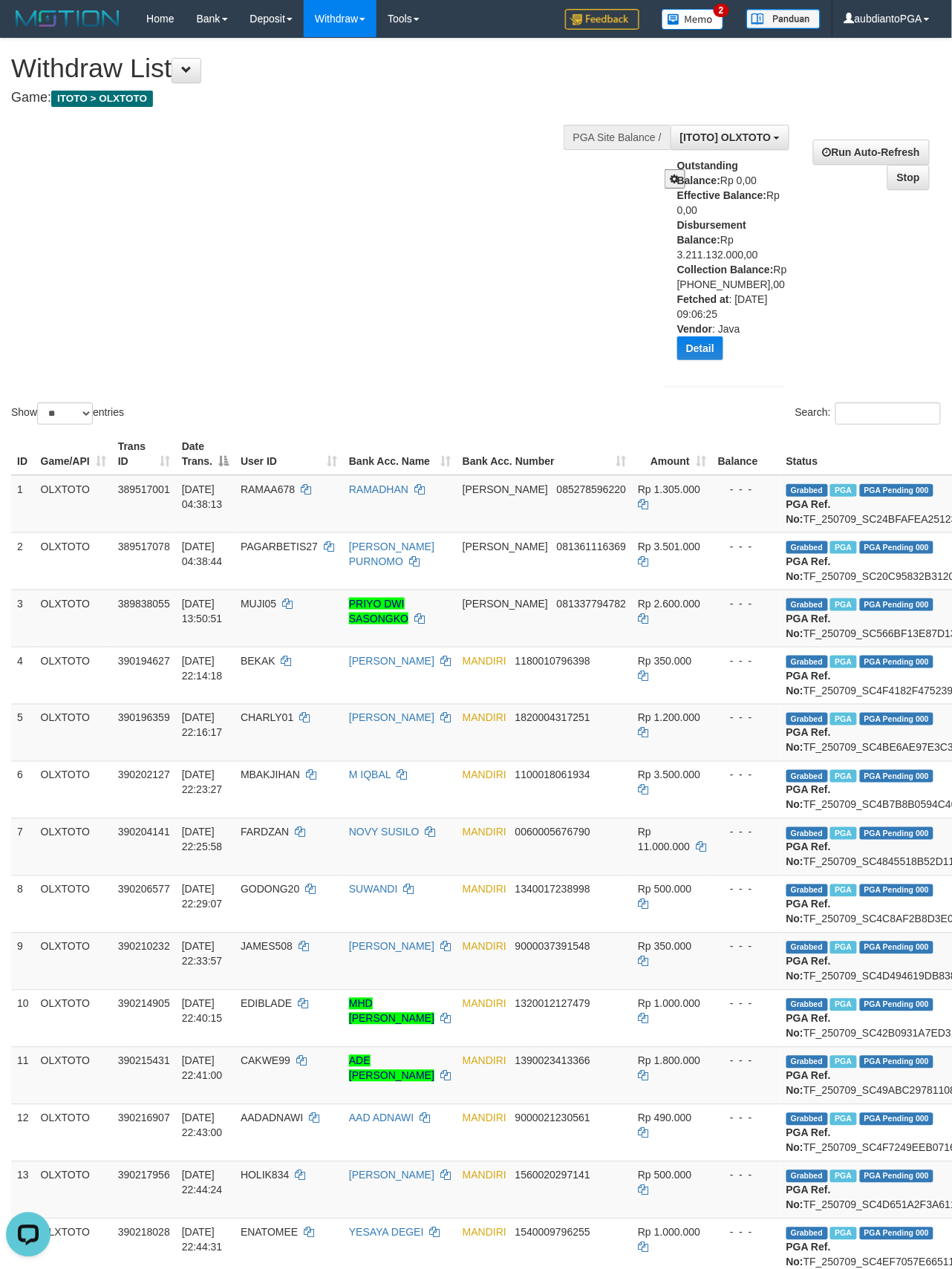 click on "Show  ** ** ** ***  entries Search:" at bounding box center (476, 233) 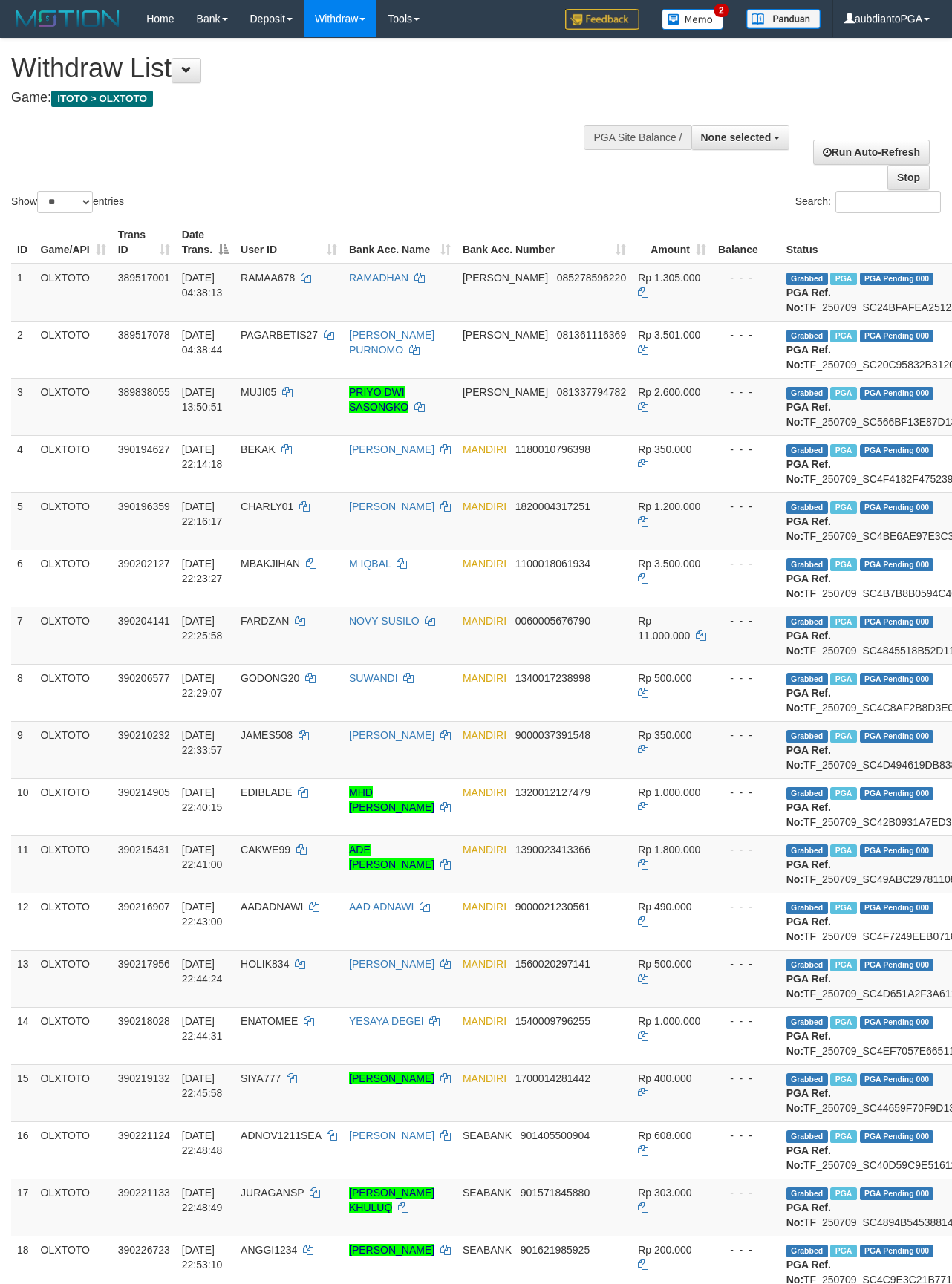 select 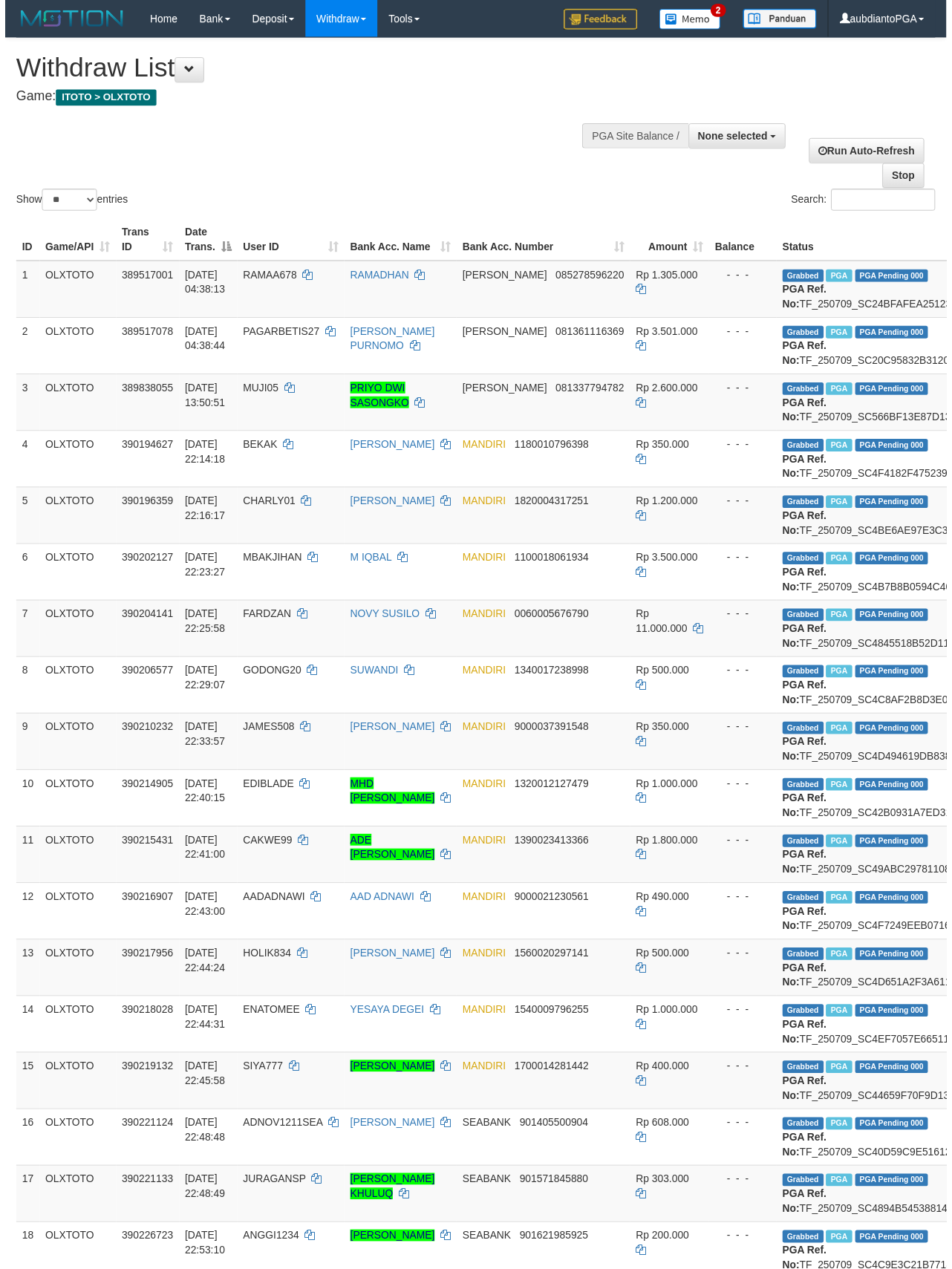 scroll, scrollTop: 0, scrollLeft: 0, axis: both 